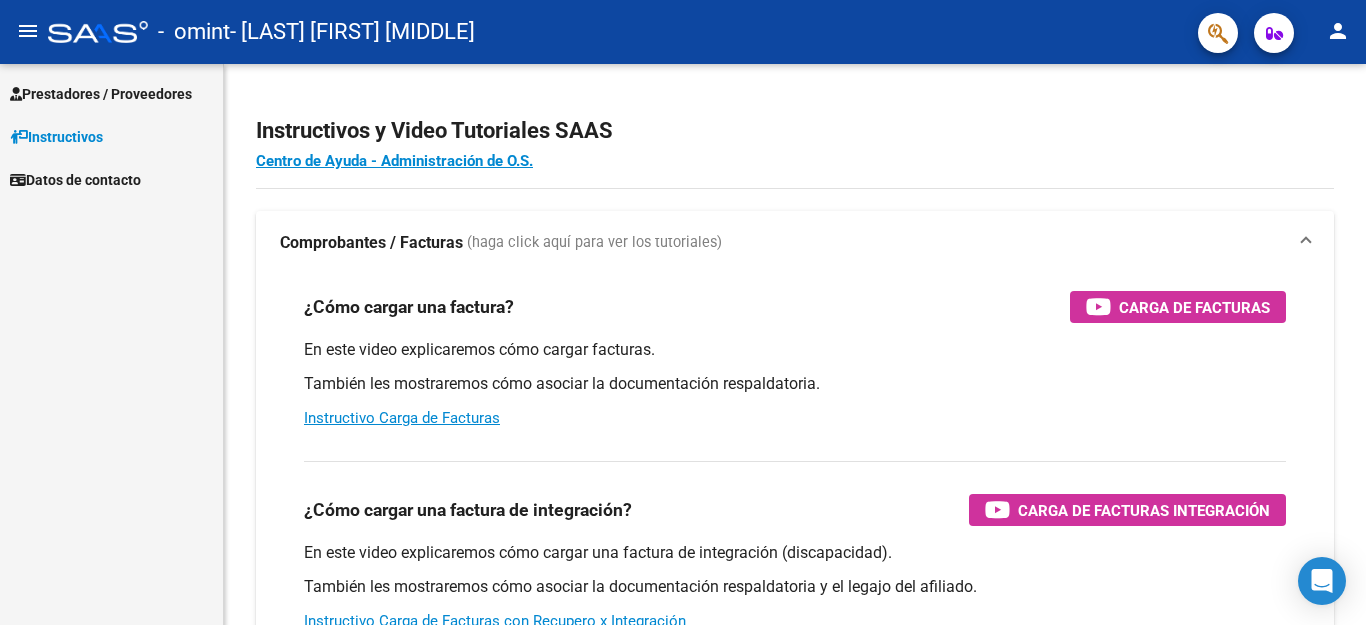 scroll, scrollTop: 0, scrollLeft: 0, axis: both 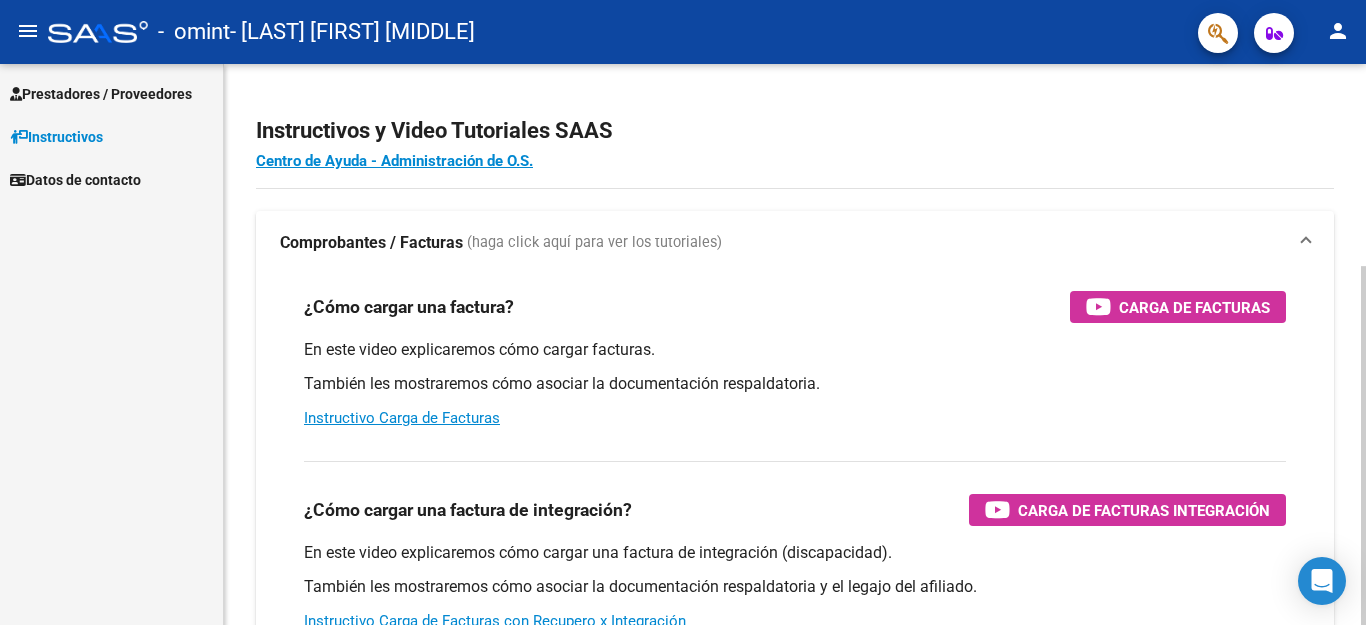 click on "Carga de Facturas" at bounding box center (1194, 307) 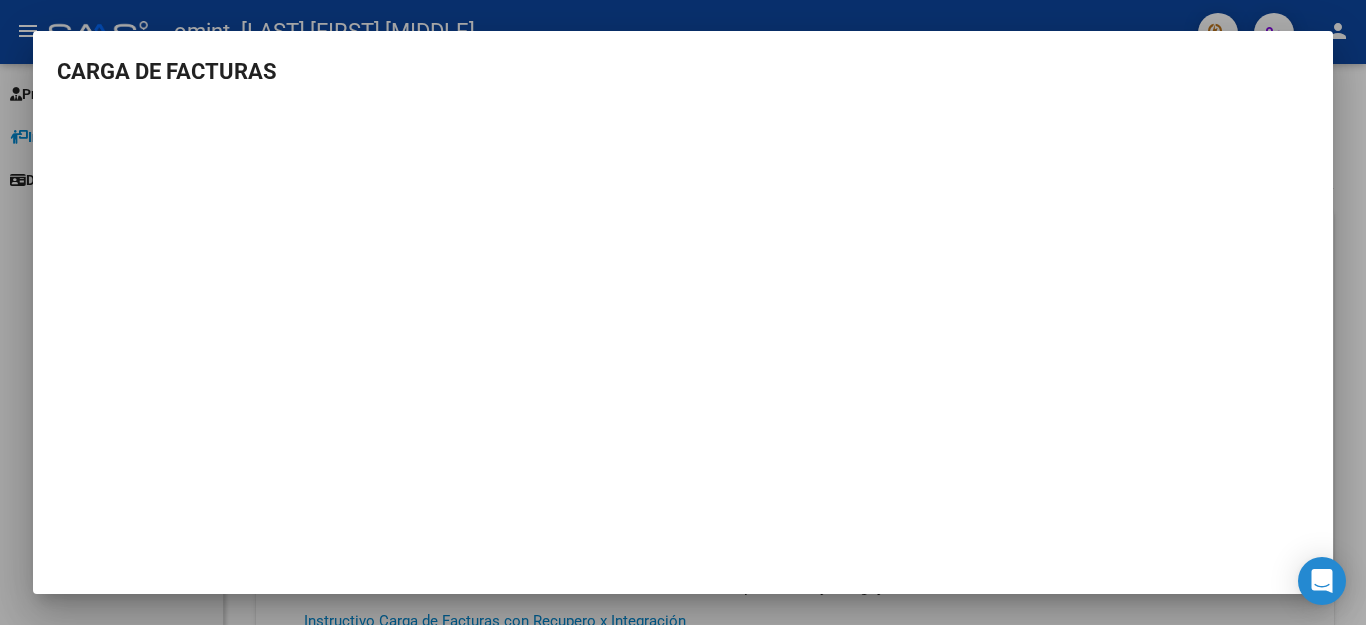 click on "CARGA DE FACTURAS" at bounding box center (683, 71) 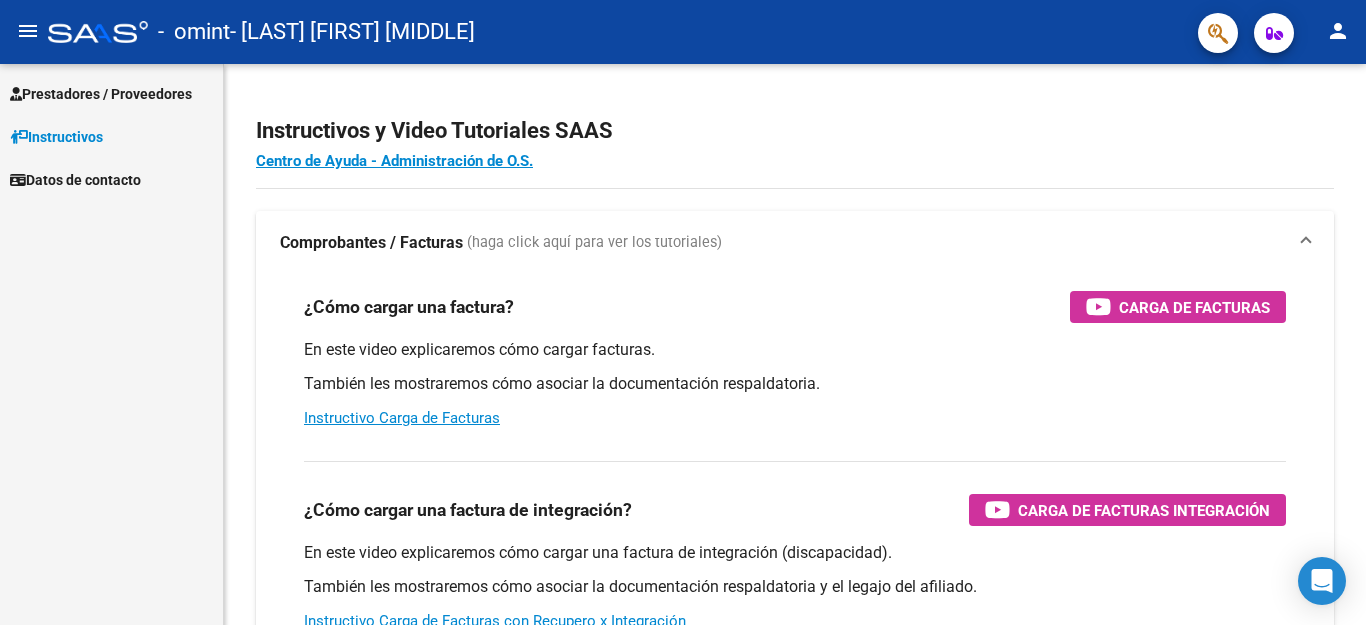 click on "person" 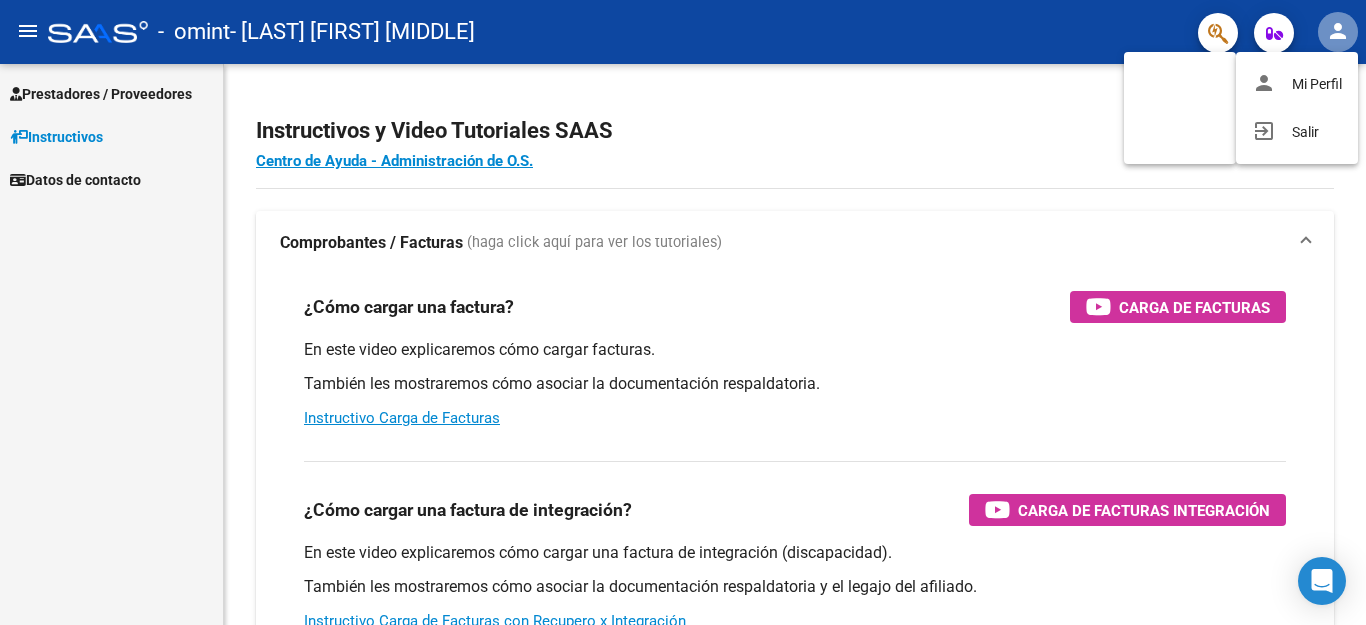click on "person" 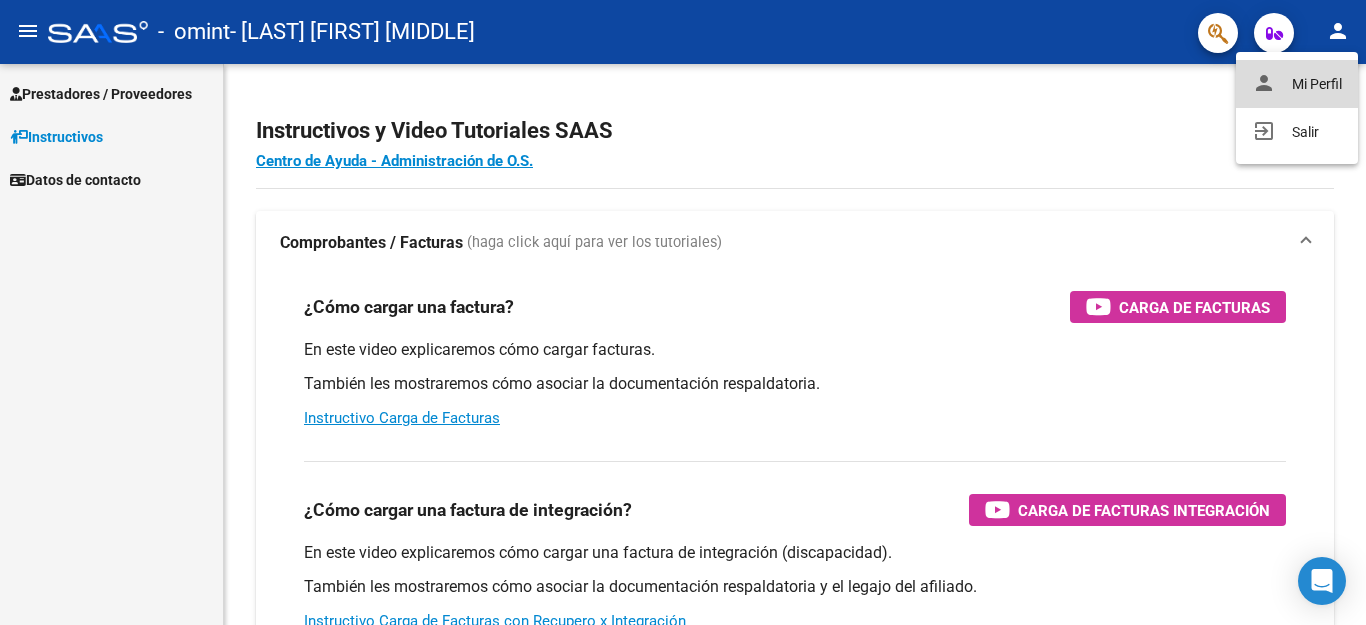 click on "person  Mi Perfil" at bounding box center [1297, 84] 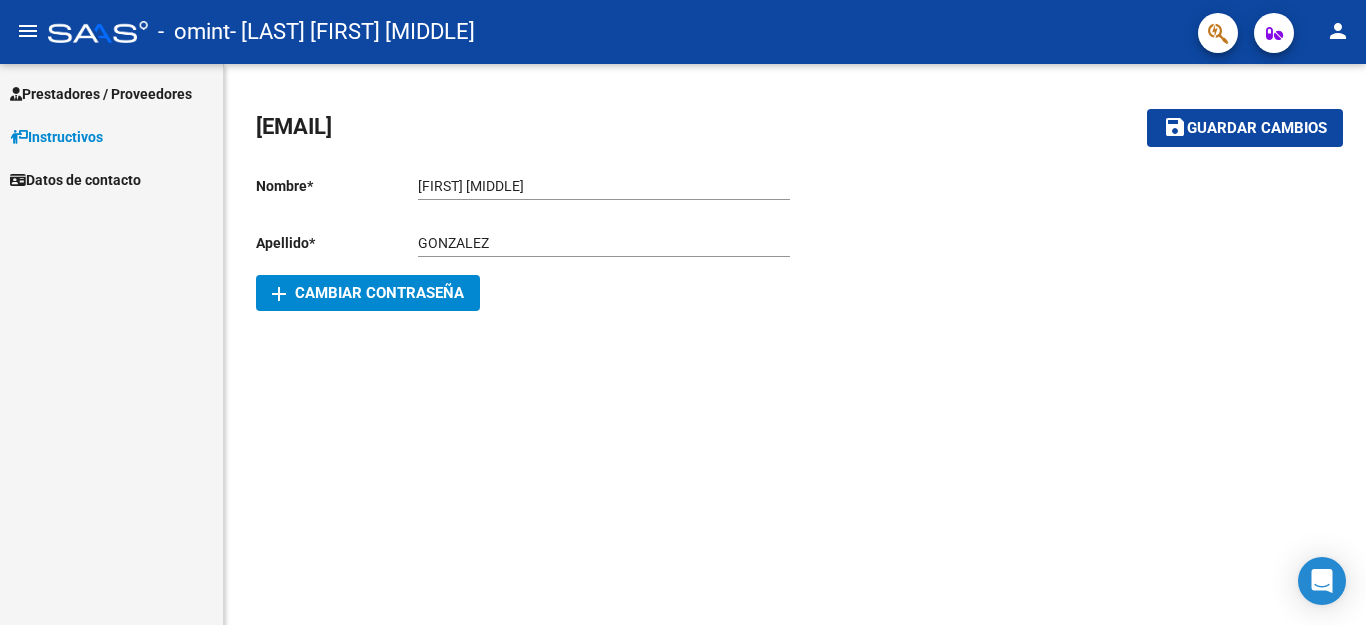 click on "Guardar cambios" 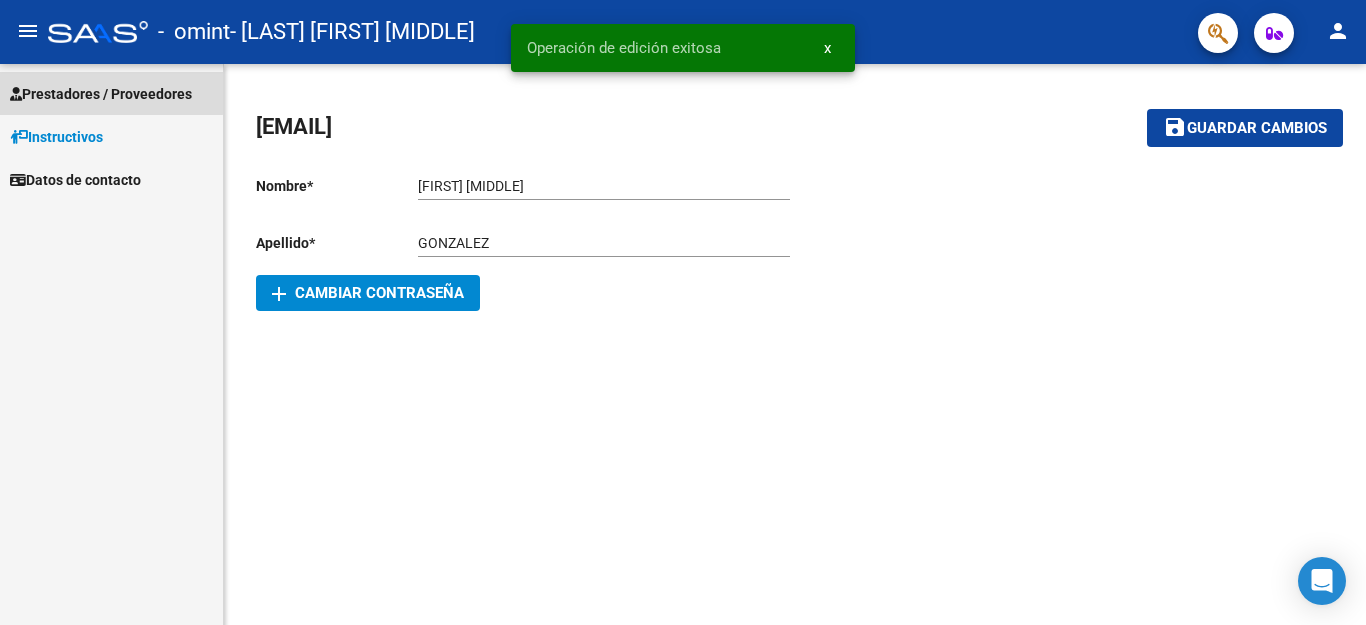 click on "Prestadores / Proveedores" at bounding box center (101, 94) 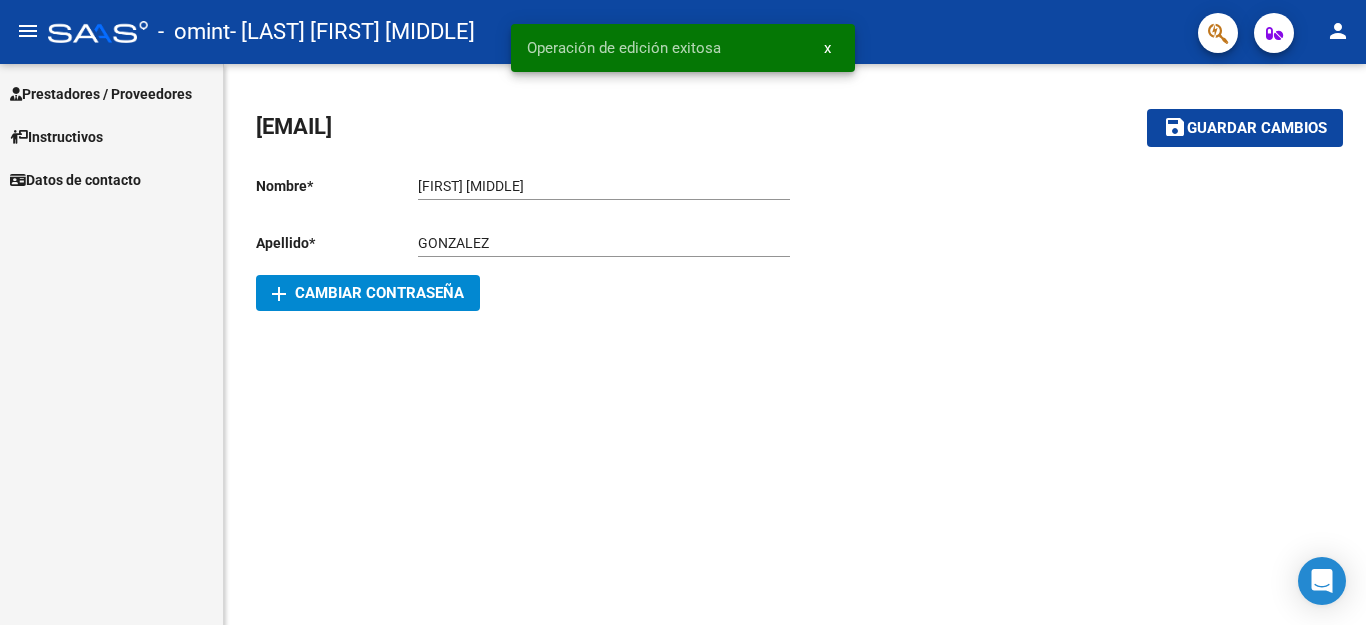 click on "Prestadores / Proveedores" at bounding box center [101, 94] 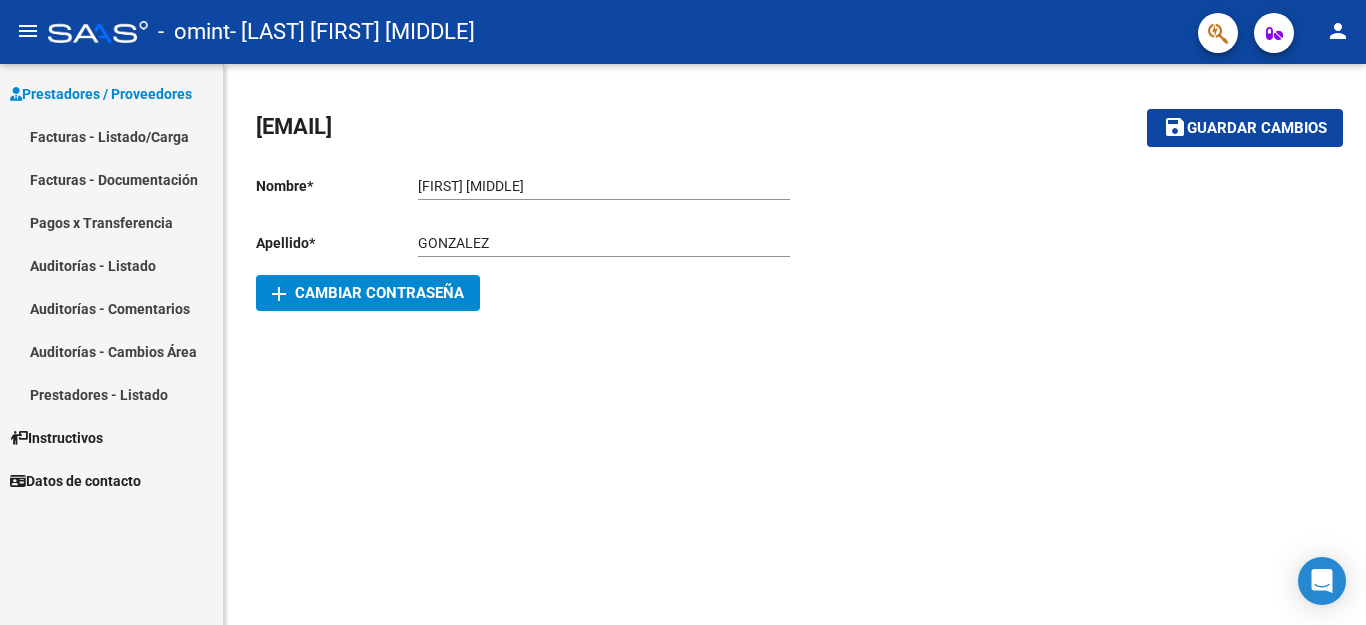 click on "Facturas - Documentación" at bounding box center [111, 179] 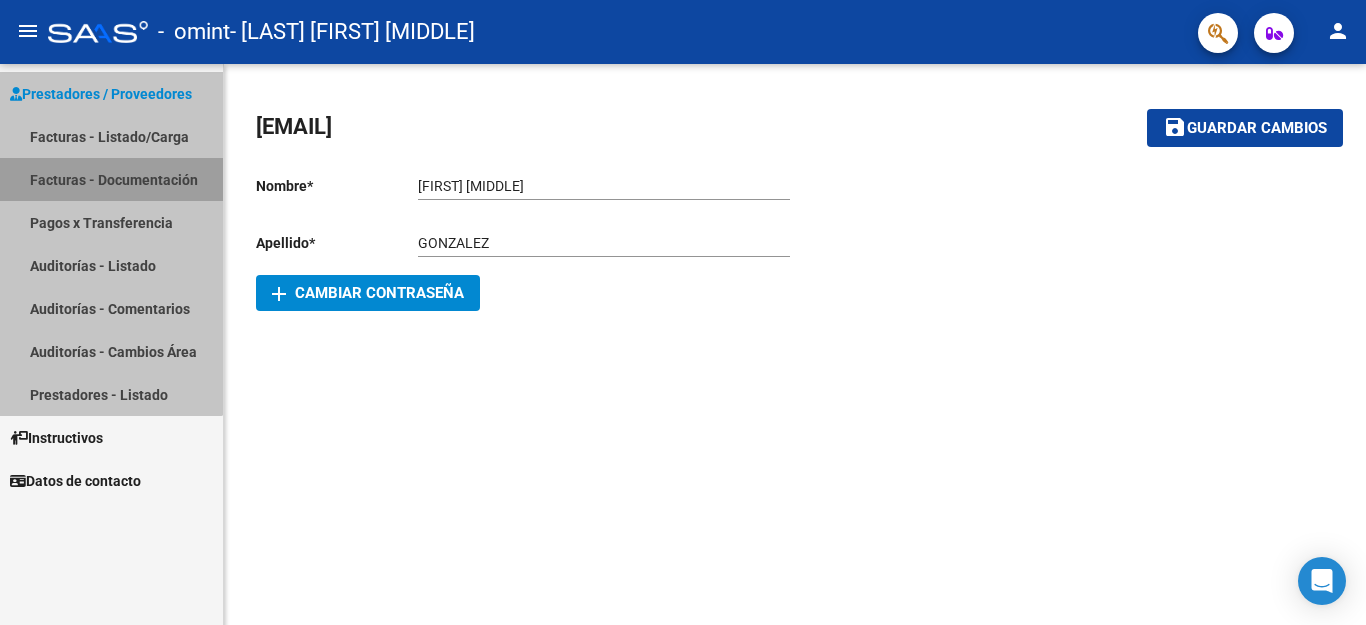 click on "Facturas - Documentación" at bounding box center (111, 179) 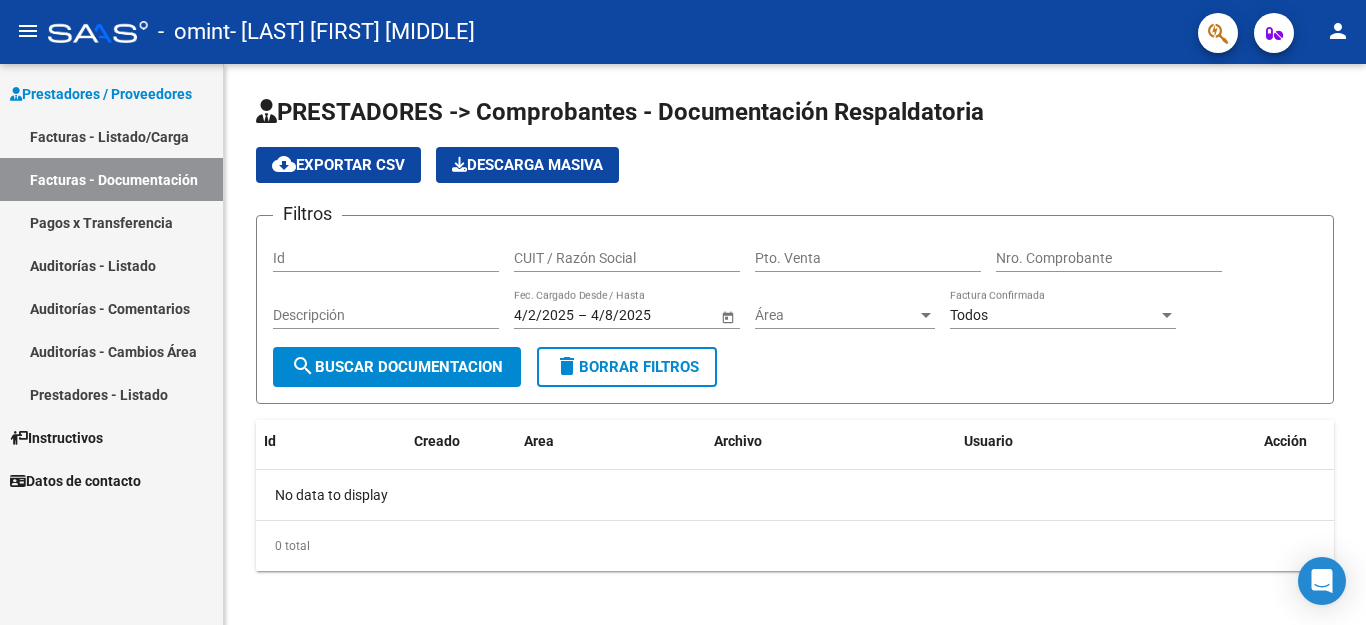 click on "Facturas - Listado/Carga" at bounding box center (111, 136) 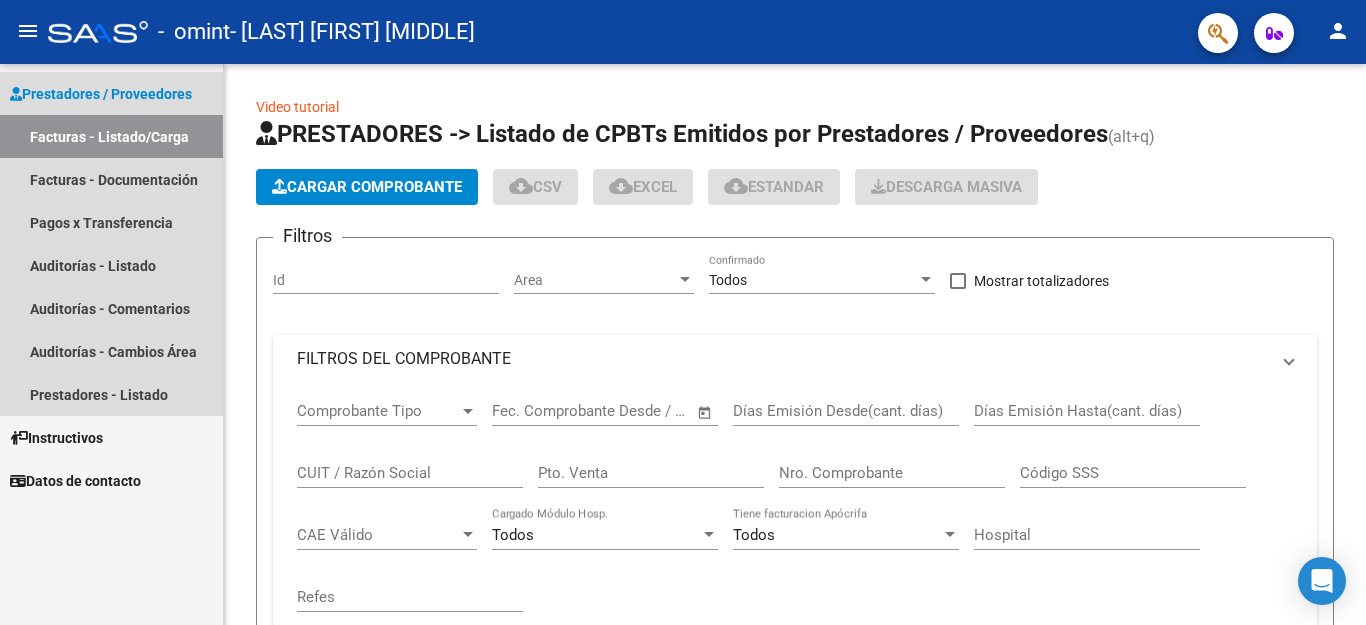 click on "Facturas - Listado/Carga" at bounding box center [111, 136] 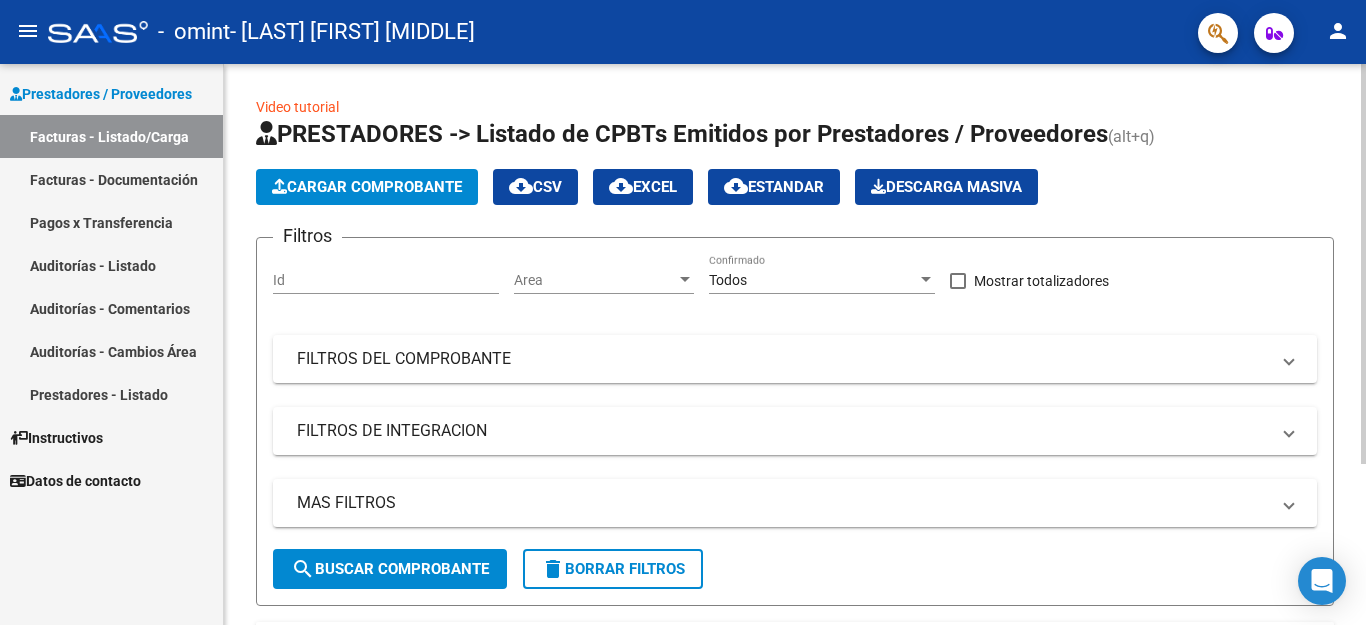 click on "Cargar Comprobante" 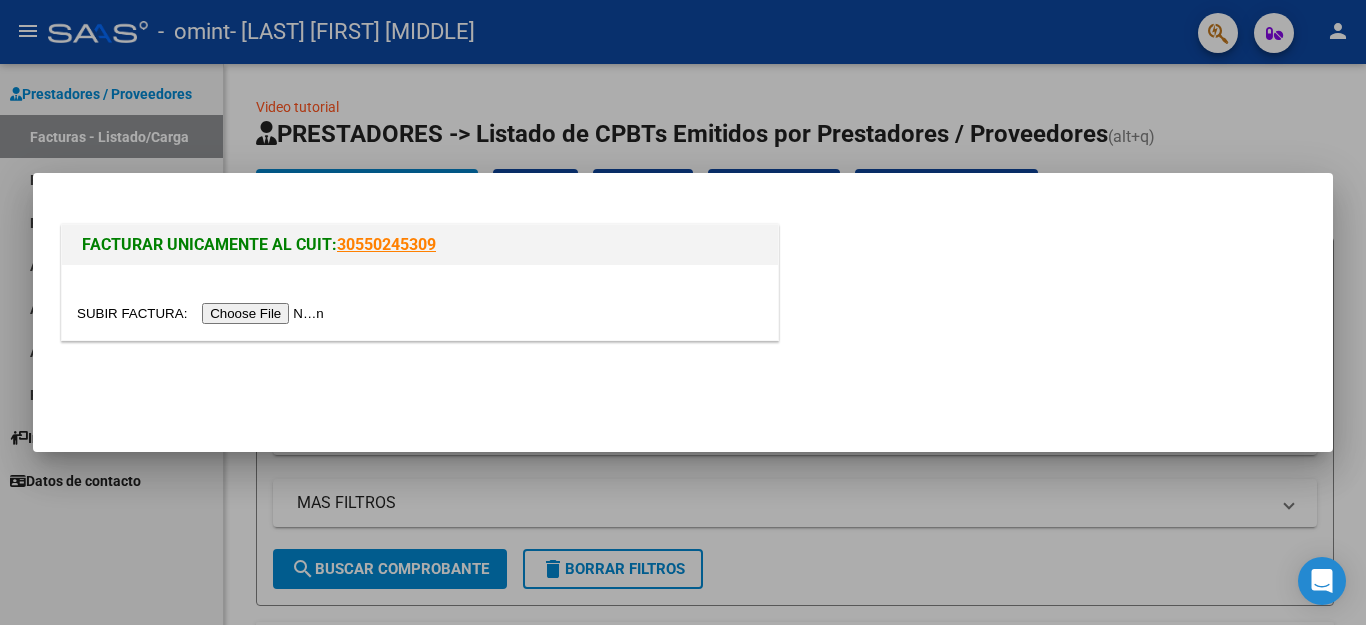 click at bounding box center (683, 312) 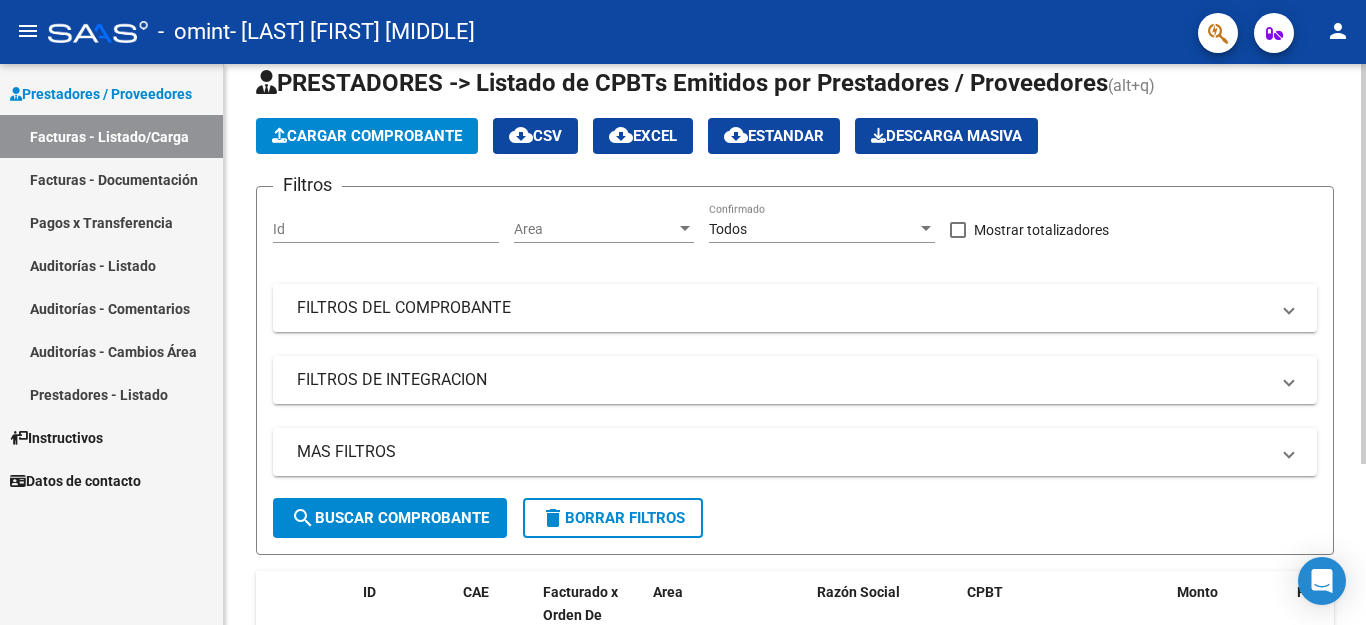 scroll, scrollTop: 100, scrollLeft: 0, axis: vertical 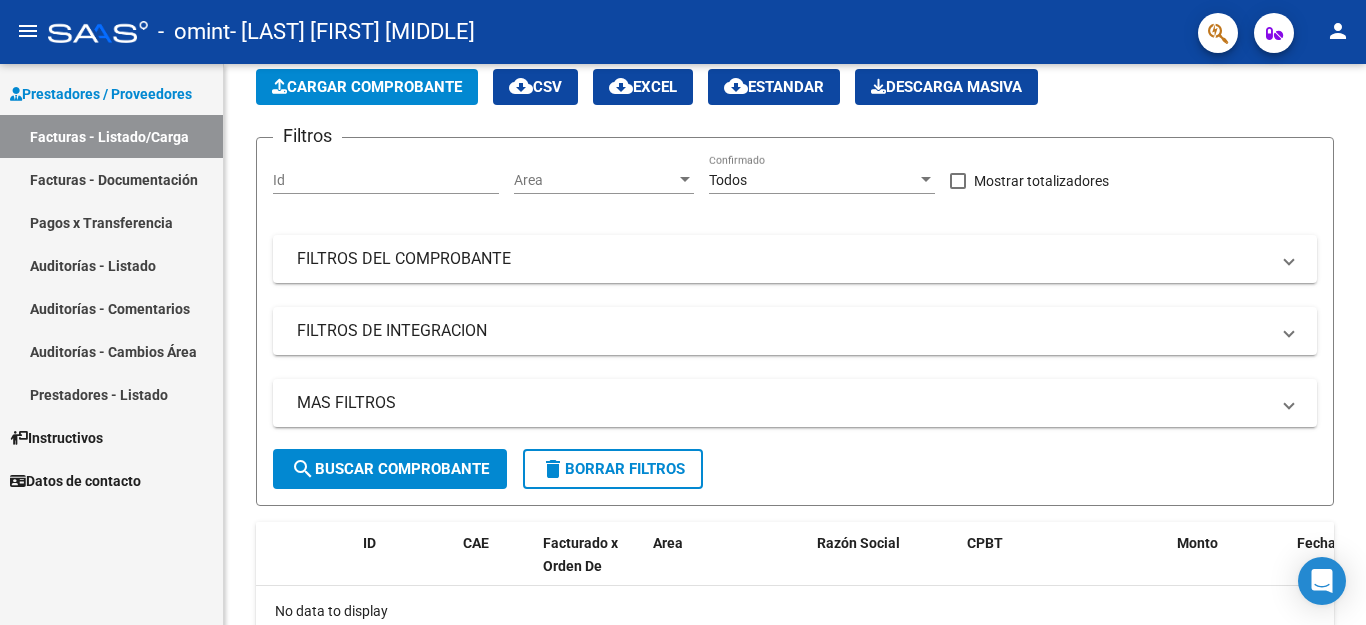 click on "Facturas - Listado/Carga" at bounding box center (111, 136) 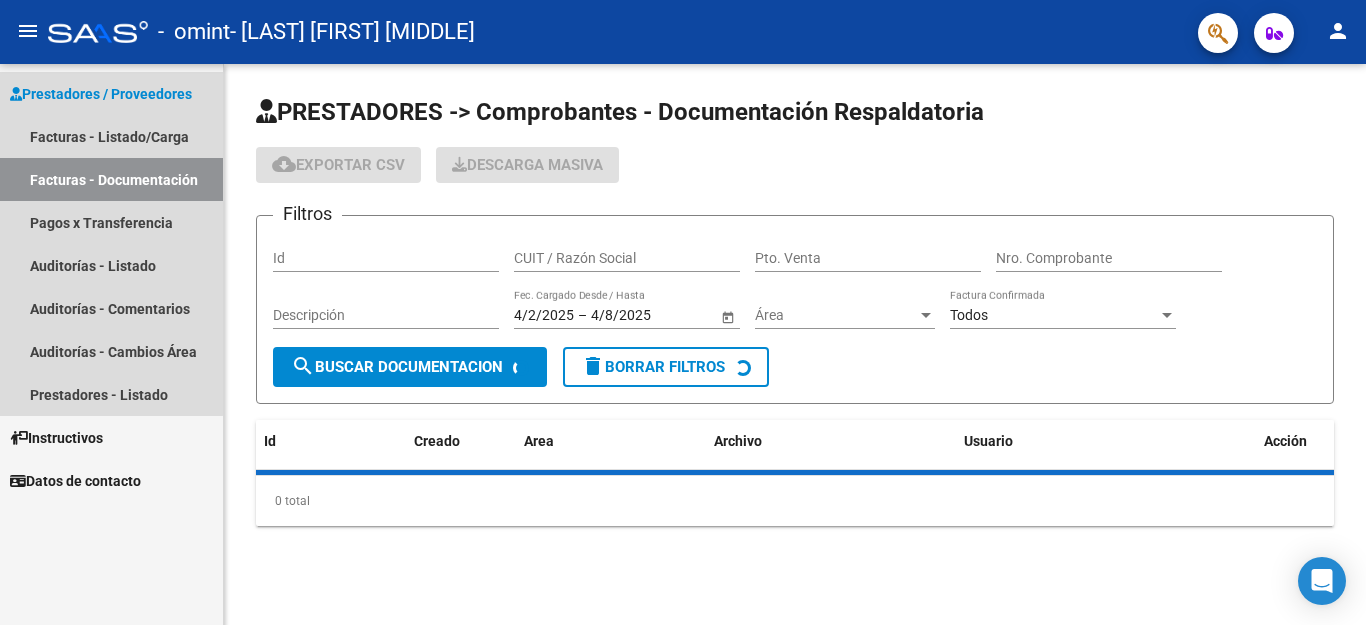 scroll, scrollTop: 0, scrollLeft: 0, axis: both 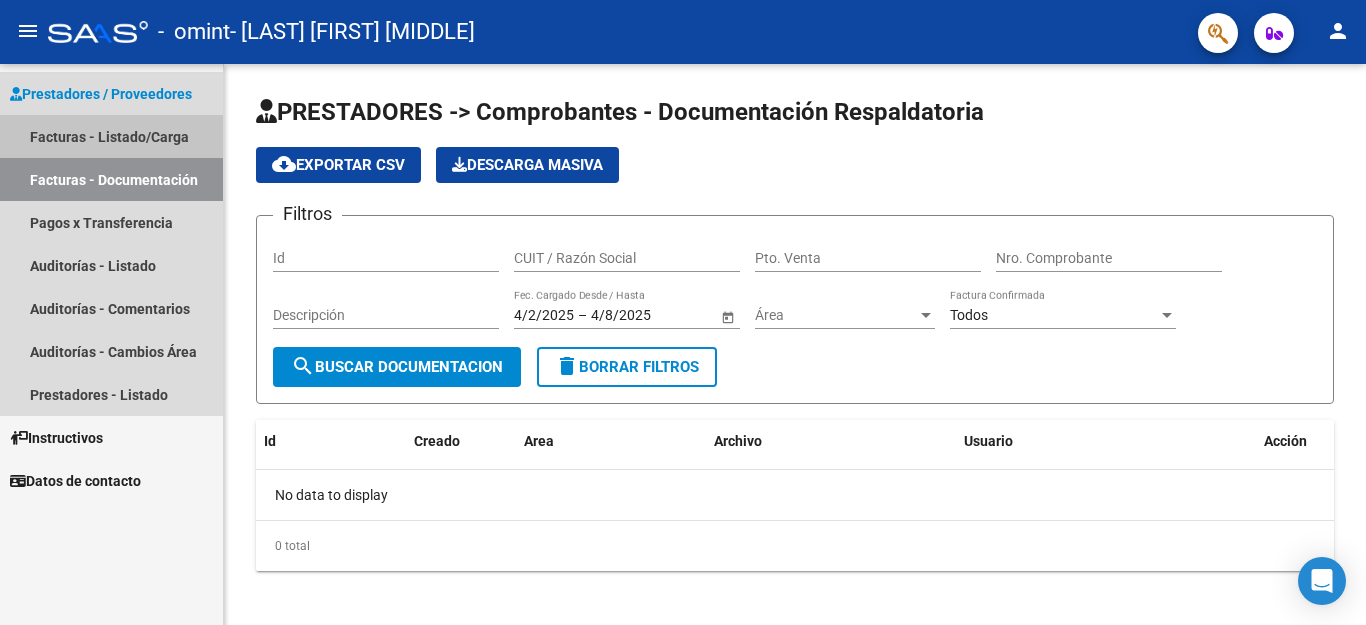 click on "Facturas - Listado/Carga" at bounding box center [111, 136] 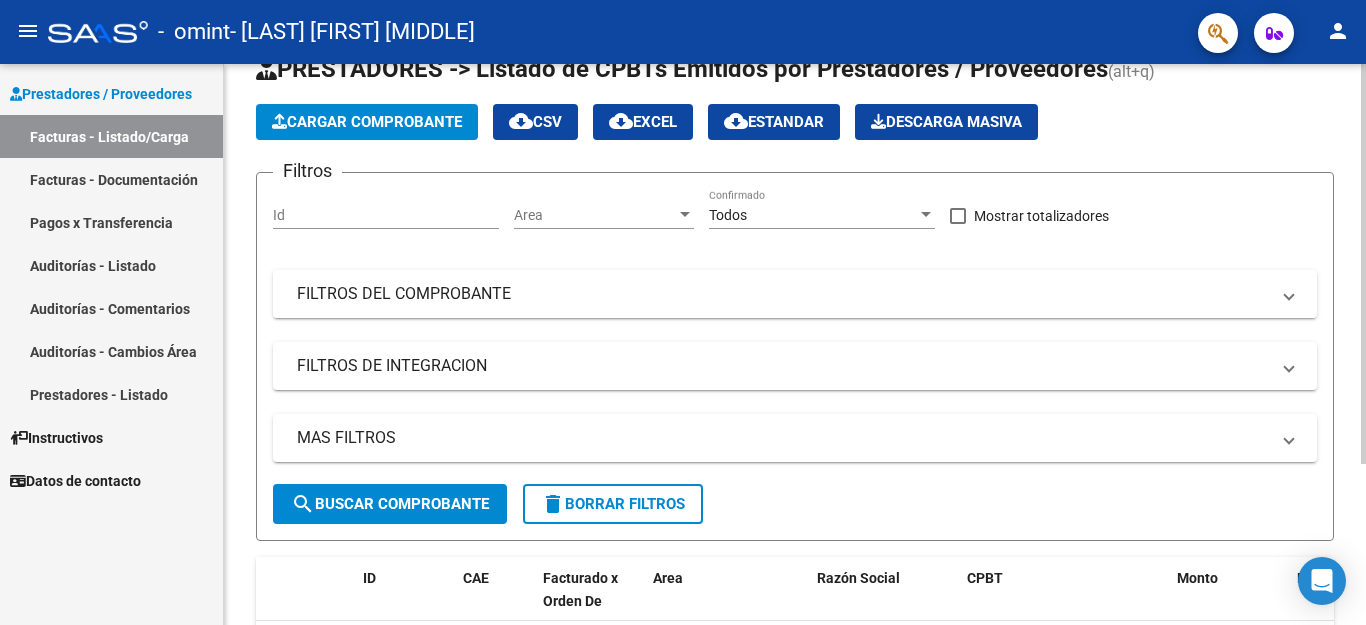 scroll, scrollTop: 100, scrollLeft: 0, axis: vertical 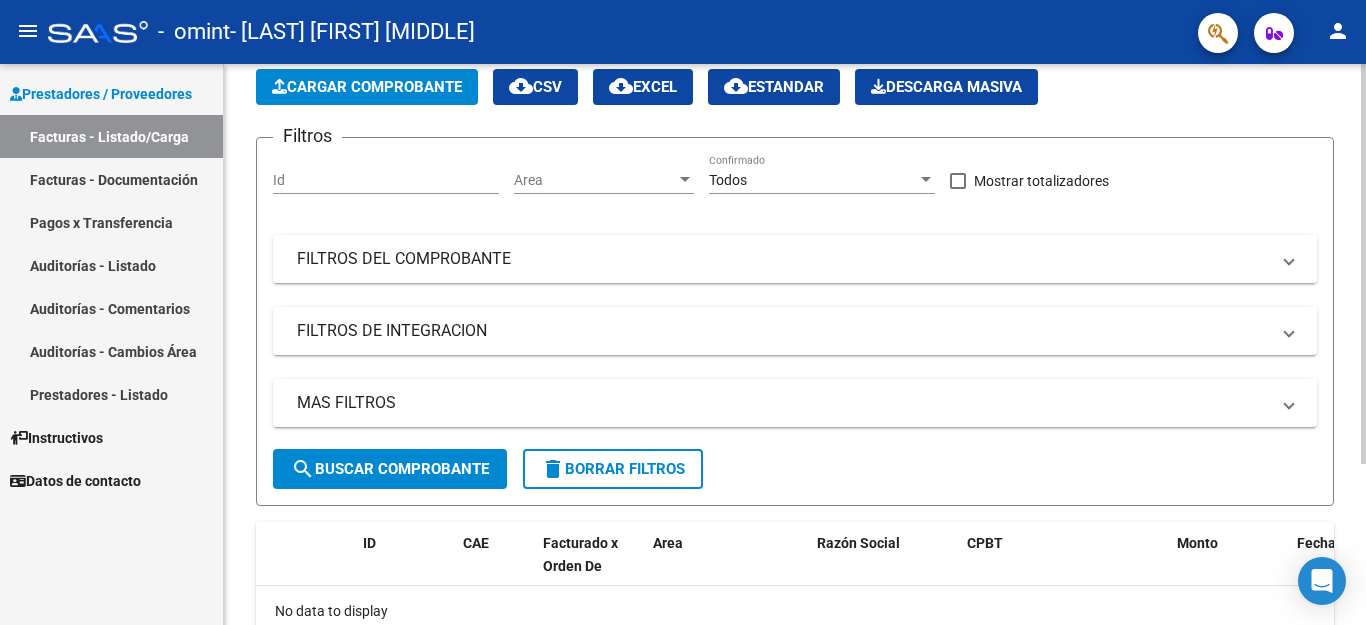 click on "FILTROS DEL COMPROBANTE" at bounding box center [795, 259] 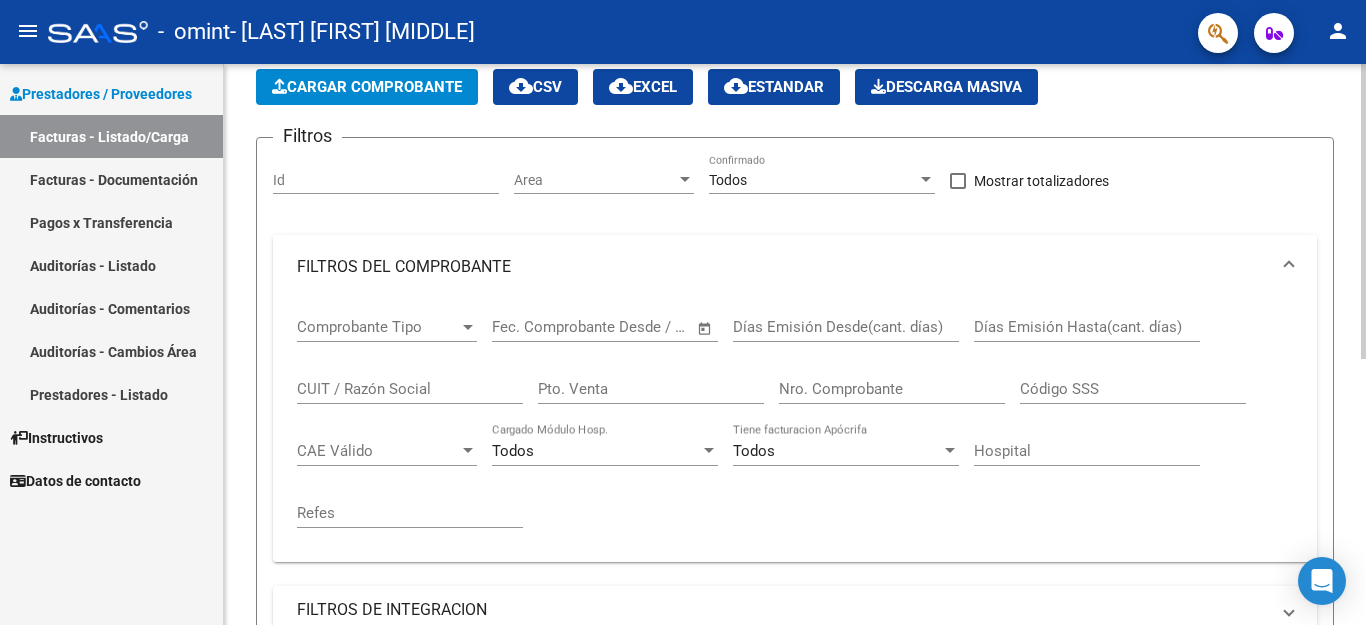 scroll, scrollTop: 0, scrollLeft: 0, axis: both 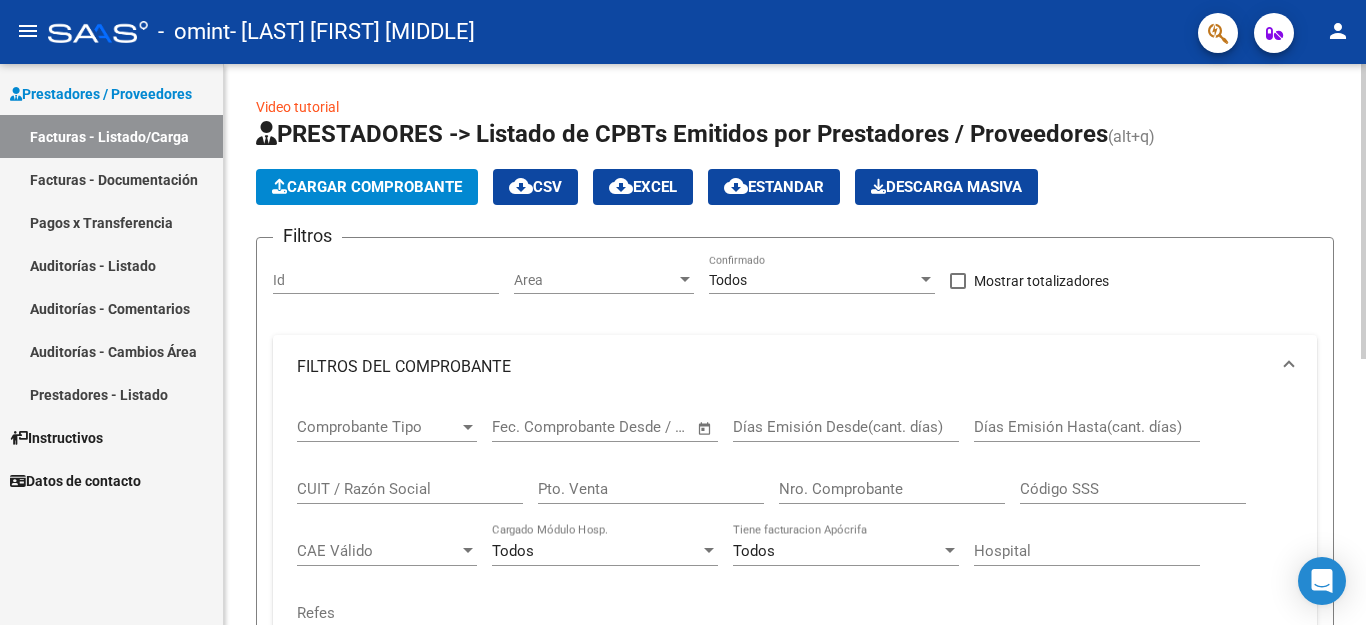 click at bounding box center (468, 427) 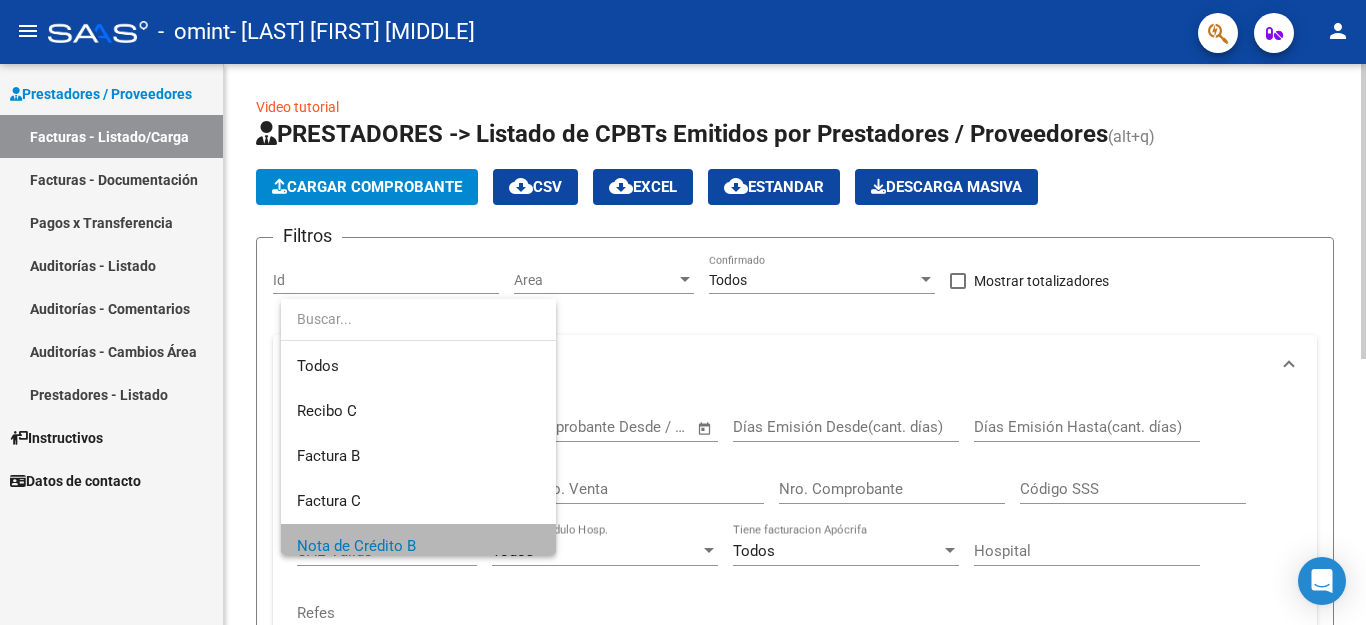 scroll, scrollTop: 119, scrollLeft: 0, axis: vertical 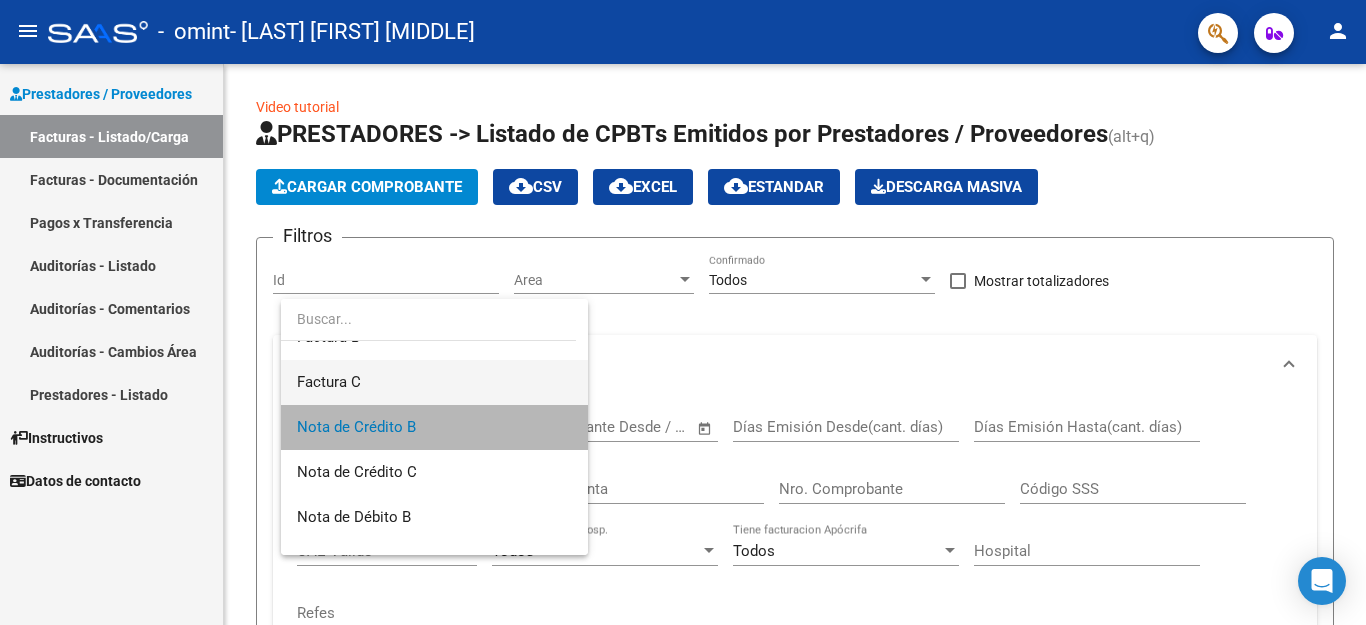 click on "Factura C" at bounding box center (434, 382) 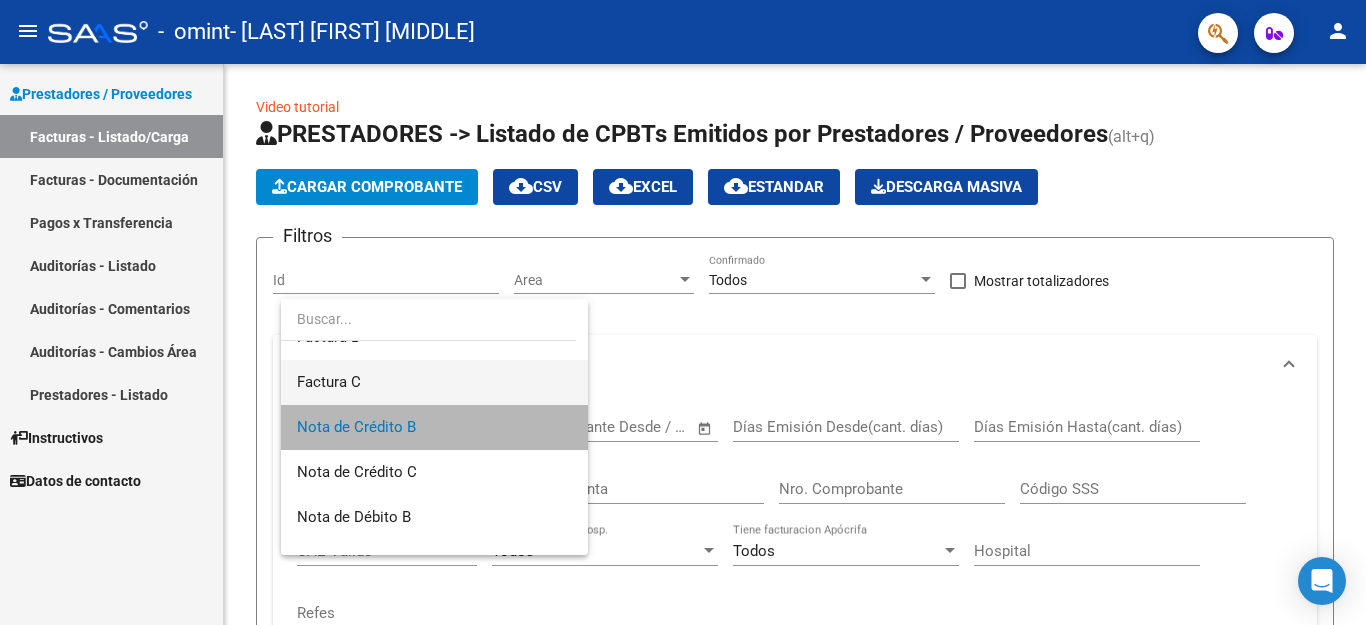 click on "FILTROS DEL COMPROBANTE" at bounding box center (795, 367) 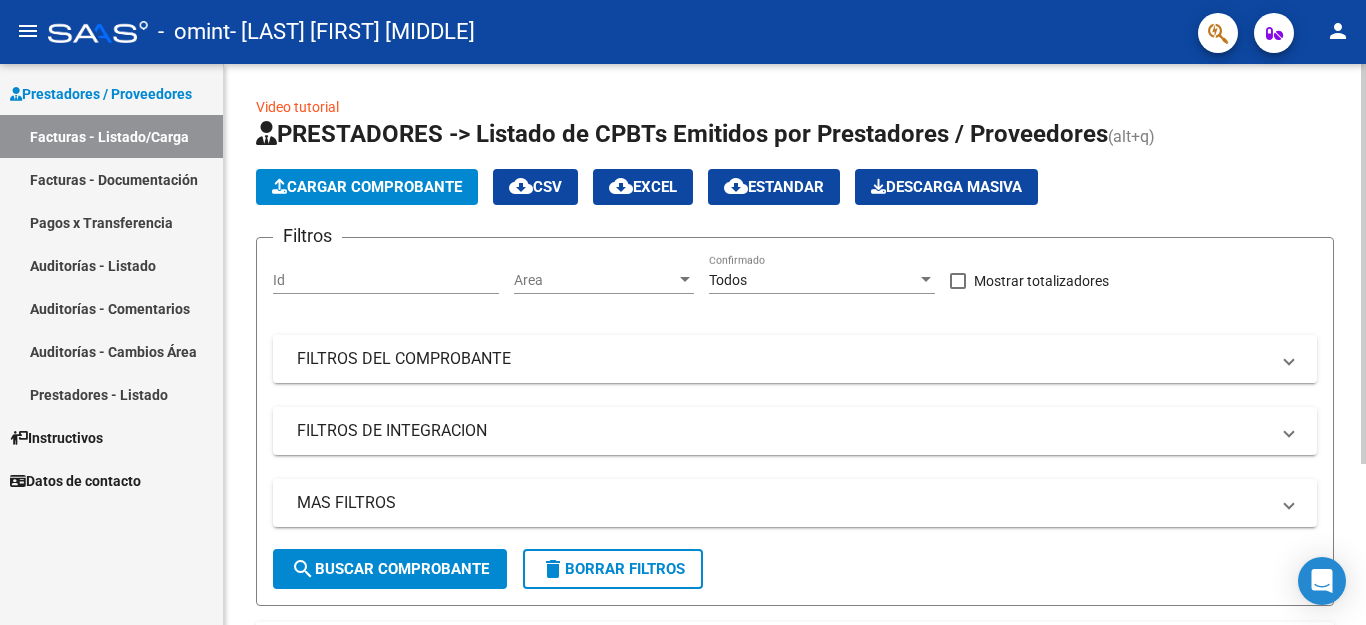 click on "FILTROS DEL COMPROBANTE" at bounding box center [795, 359] 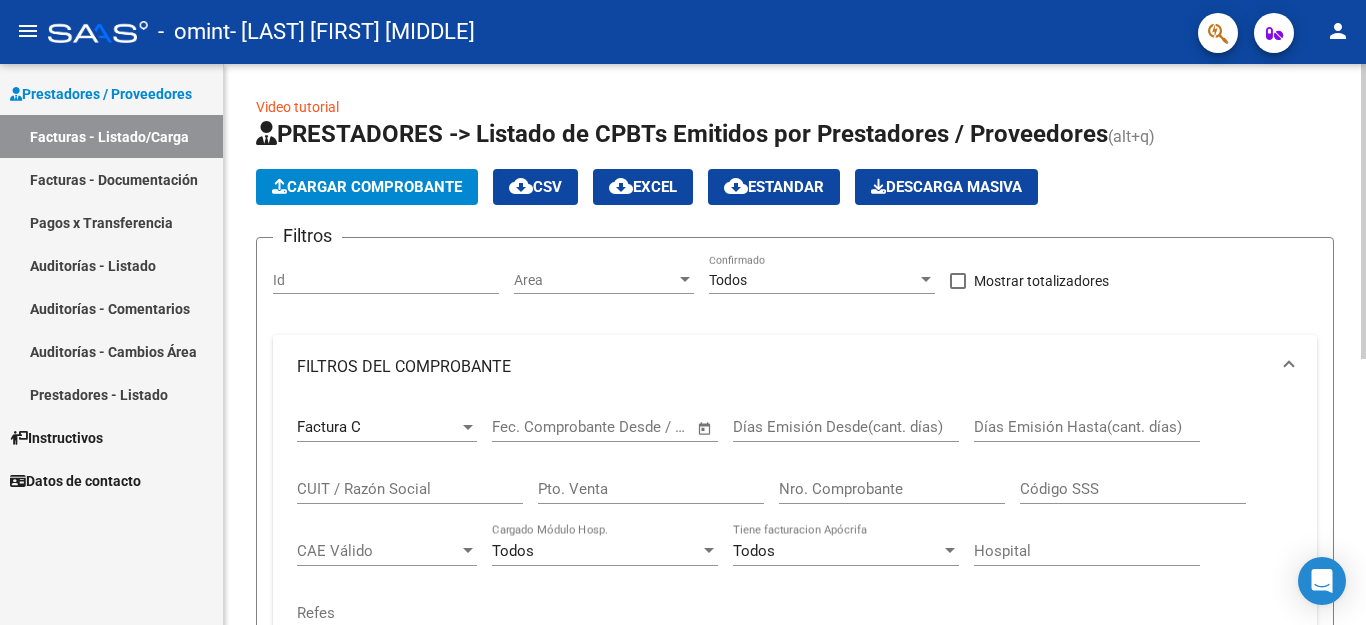 click 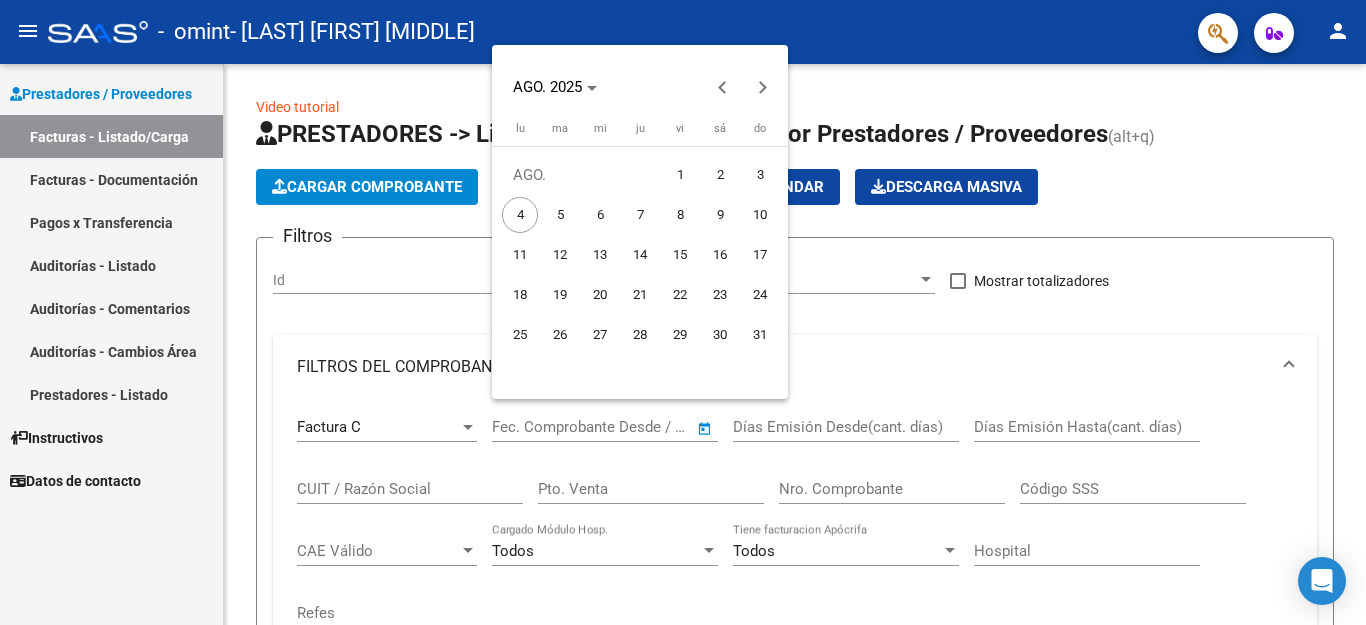 click on "1" at bounding box center [680, 175] 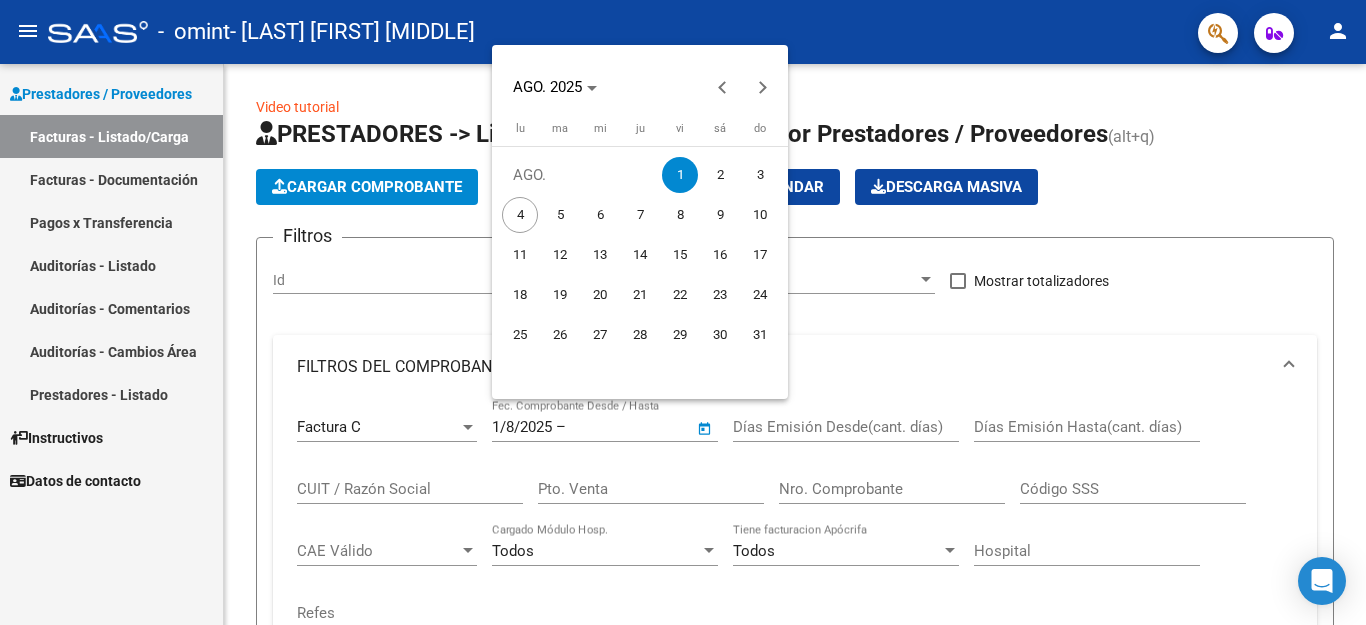 click on "1" at bounding box center (680, 175) 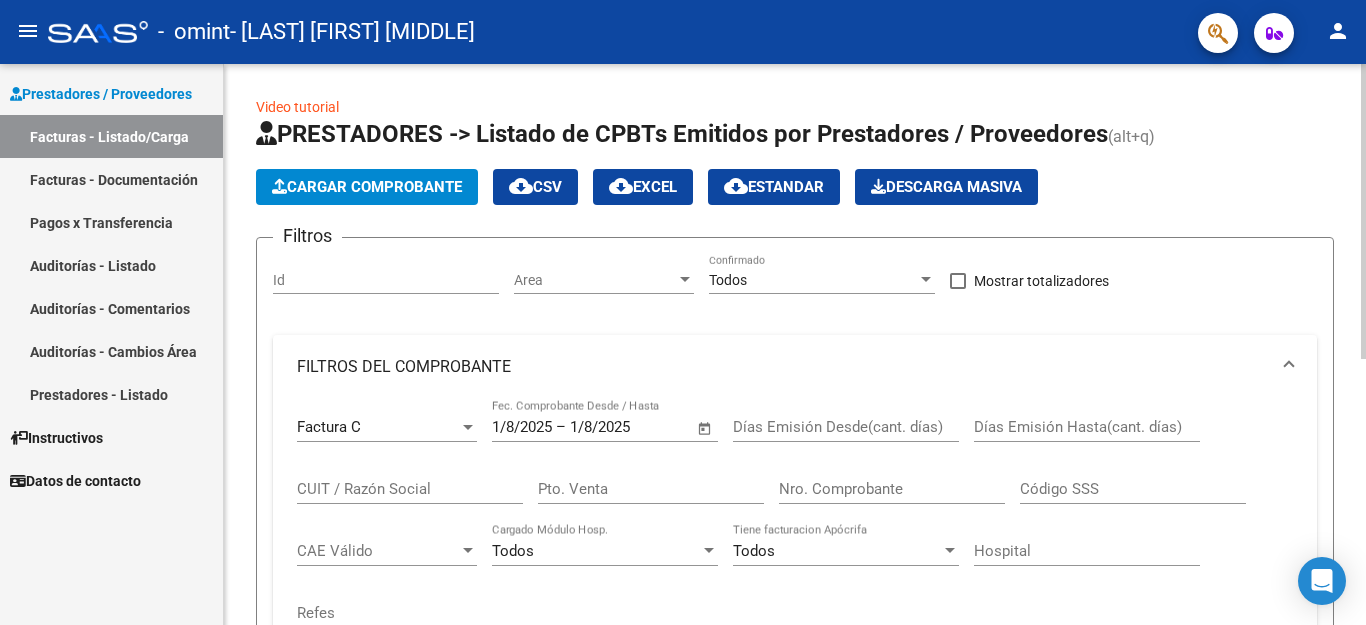 click on "CUIT / Razón Social" at bounding box center (410, 489) 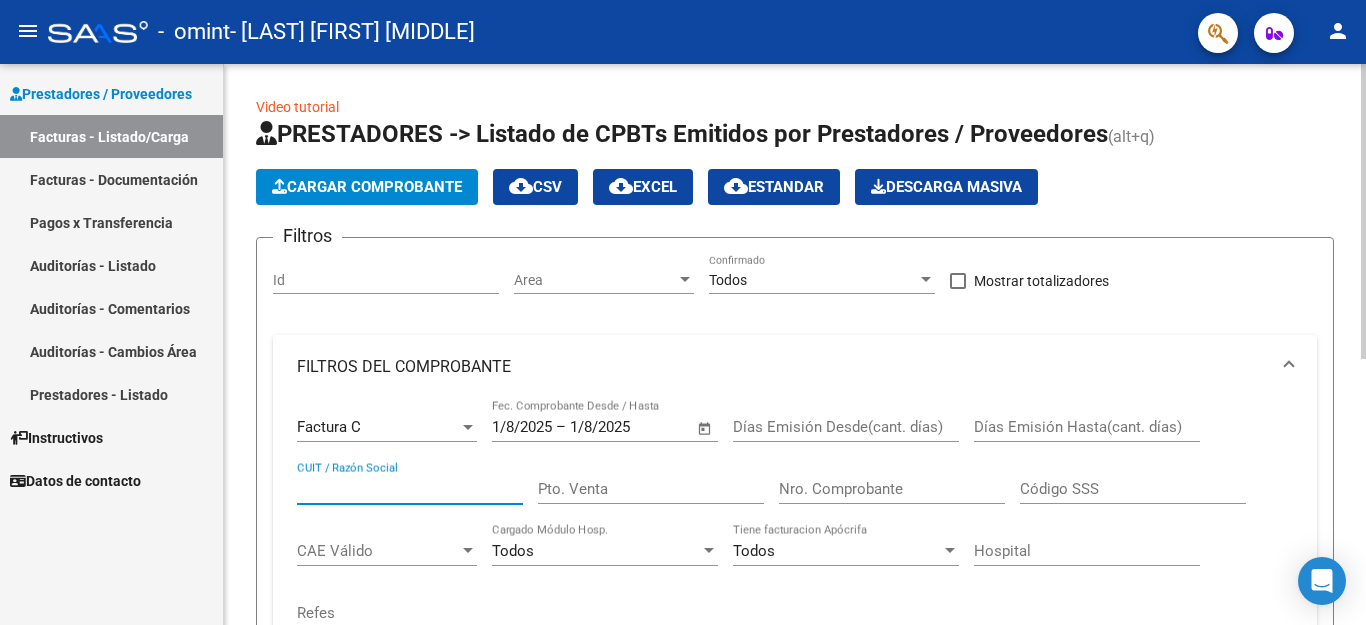 click on "CUIT / Razón Social" at bounding box center [410, 489] 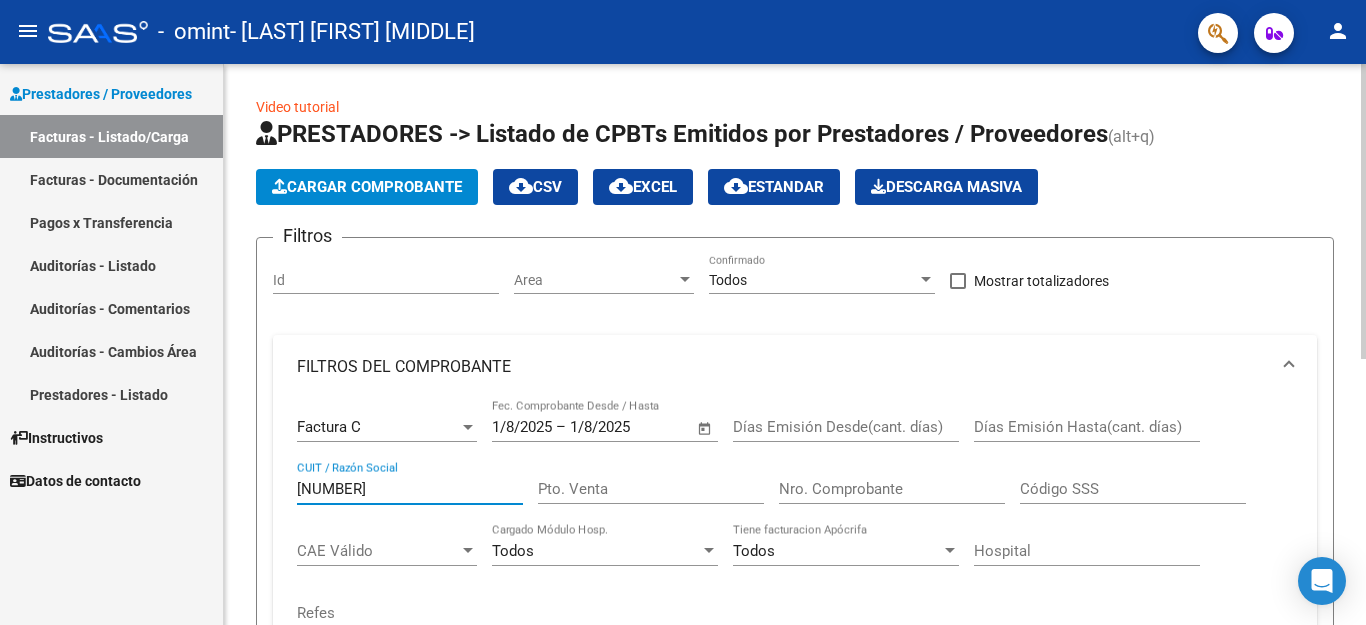 type on "[NUMBER]" 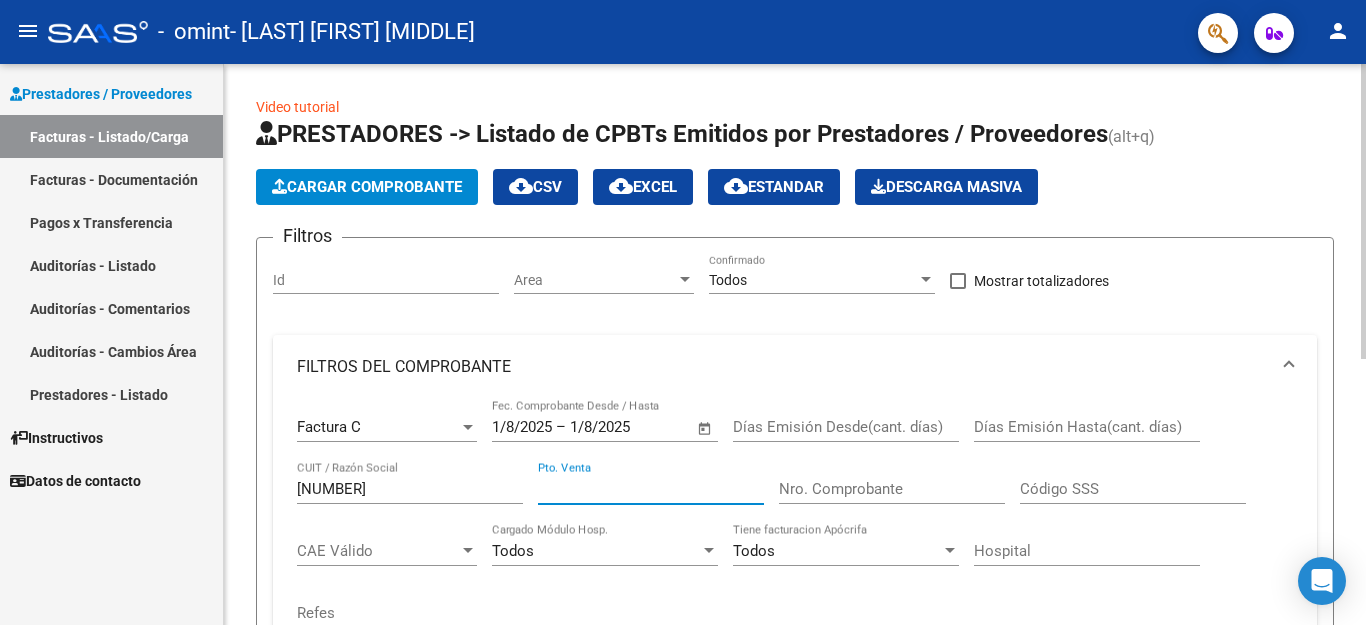 type on "[NUMBER]" 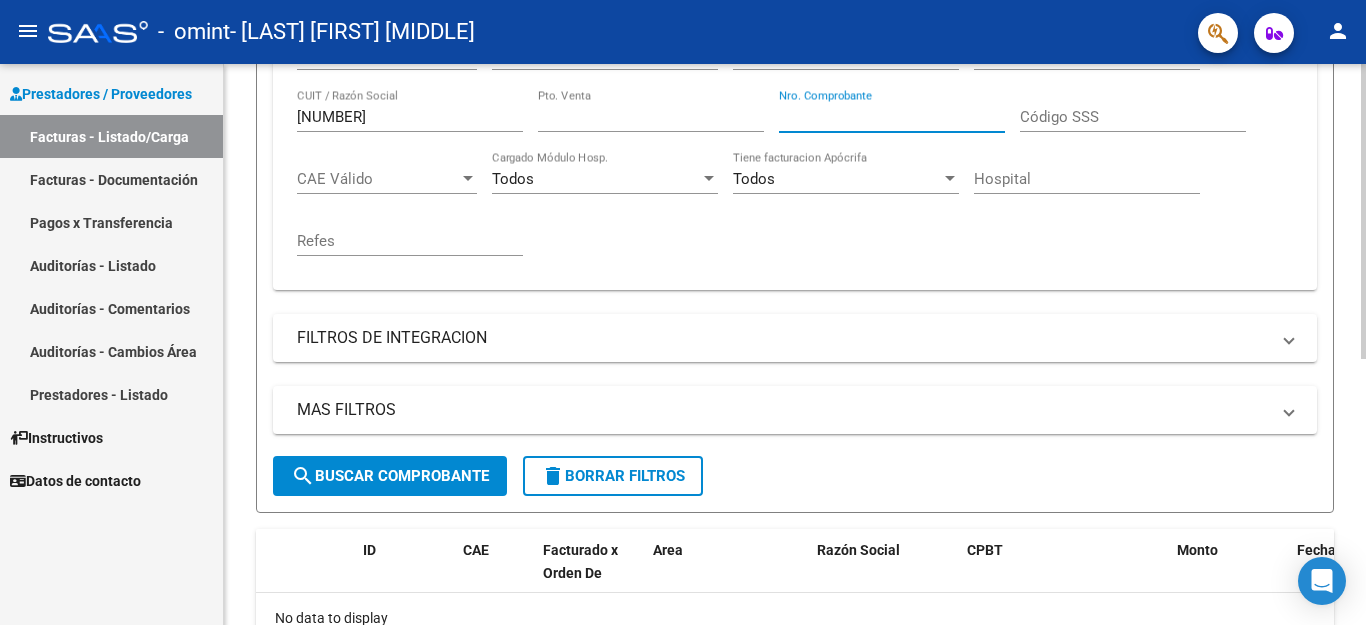 scroll, scrollTop: 400, scrollLeft: 0, axis: vertical 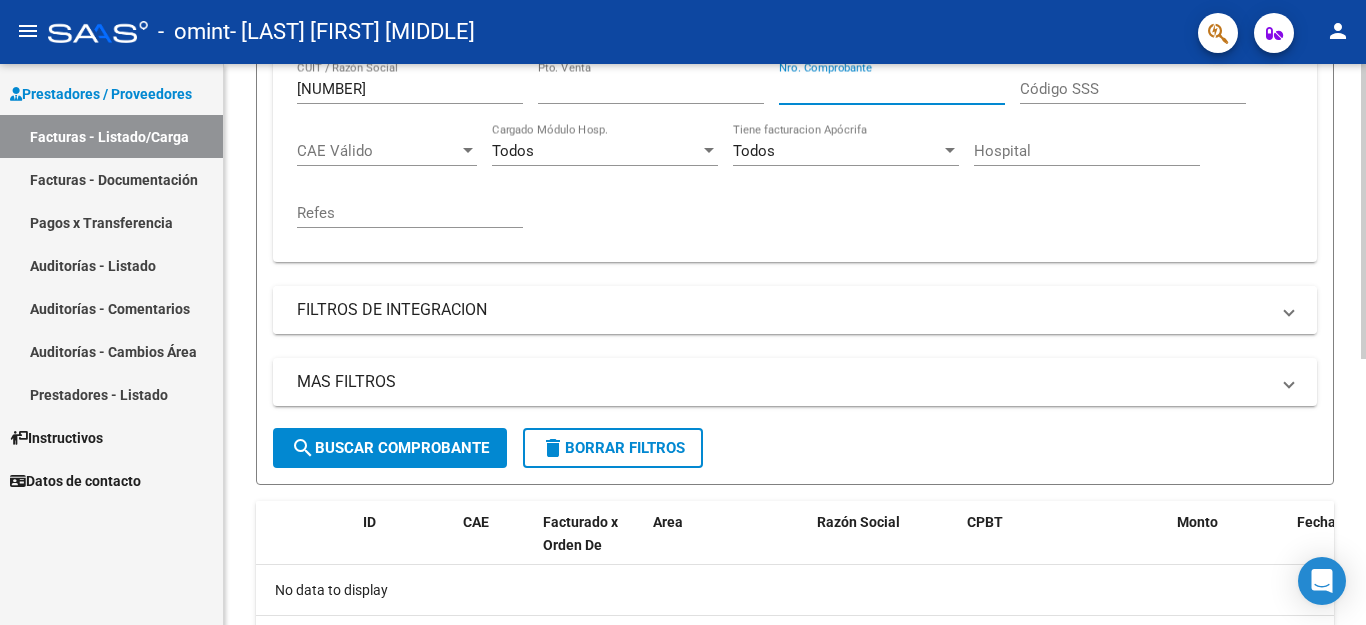click on "FILTROS DE INTEGRACION" at bounding box center [783, 310] 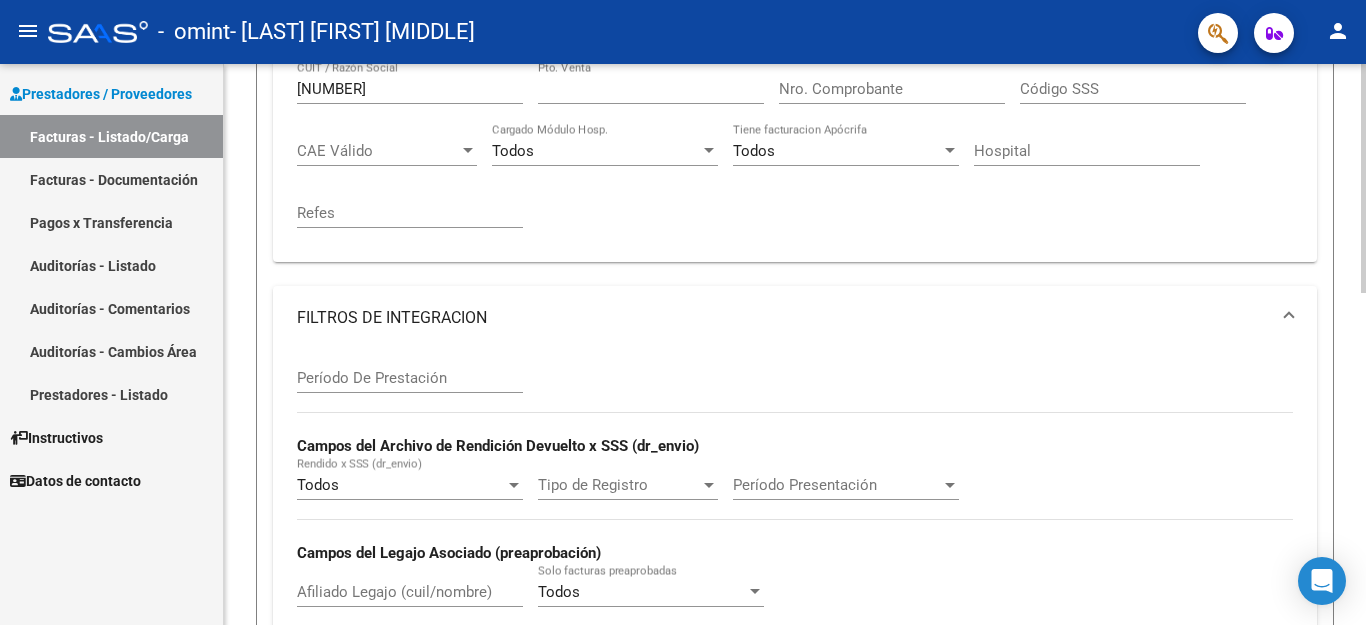 click on "Período De Prestación" at bounding box center [410, 378] 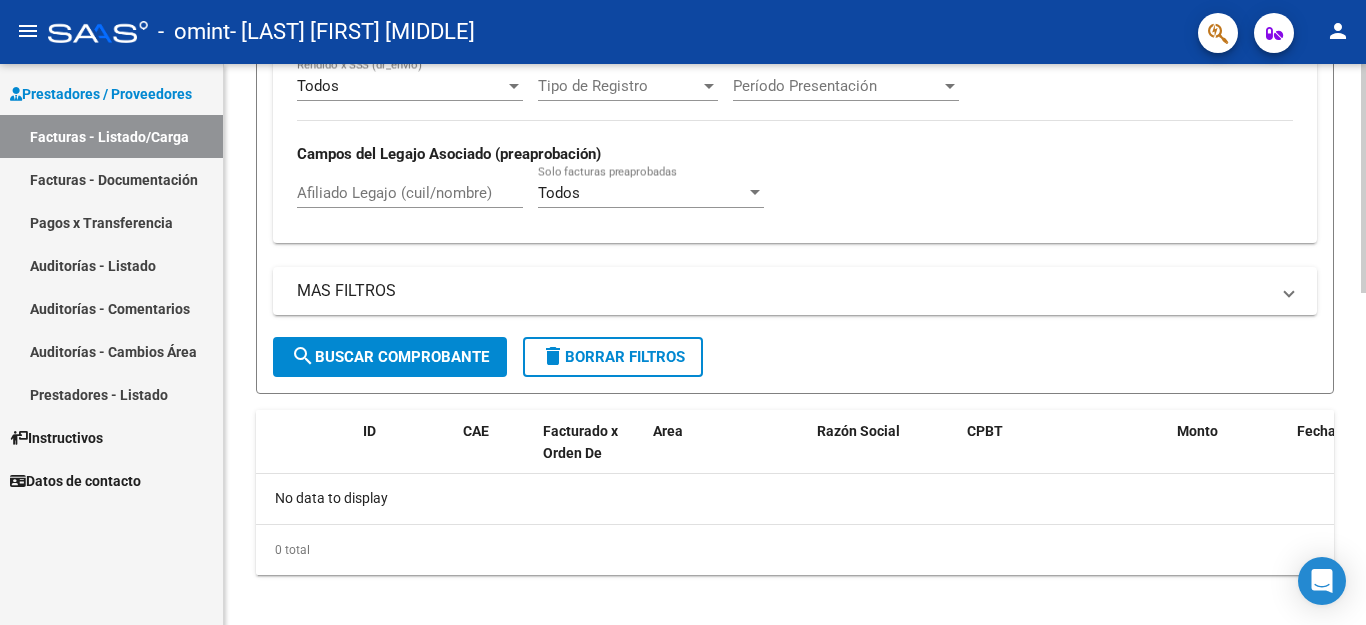 scroll, scrollTop: 800, scrollLeft: 0, axis: vertical 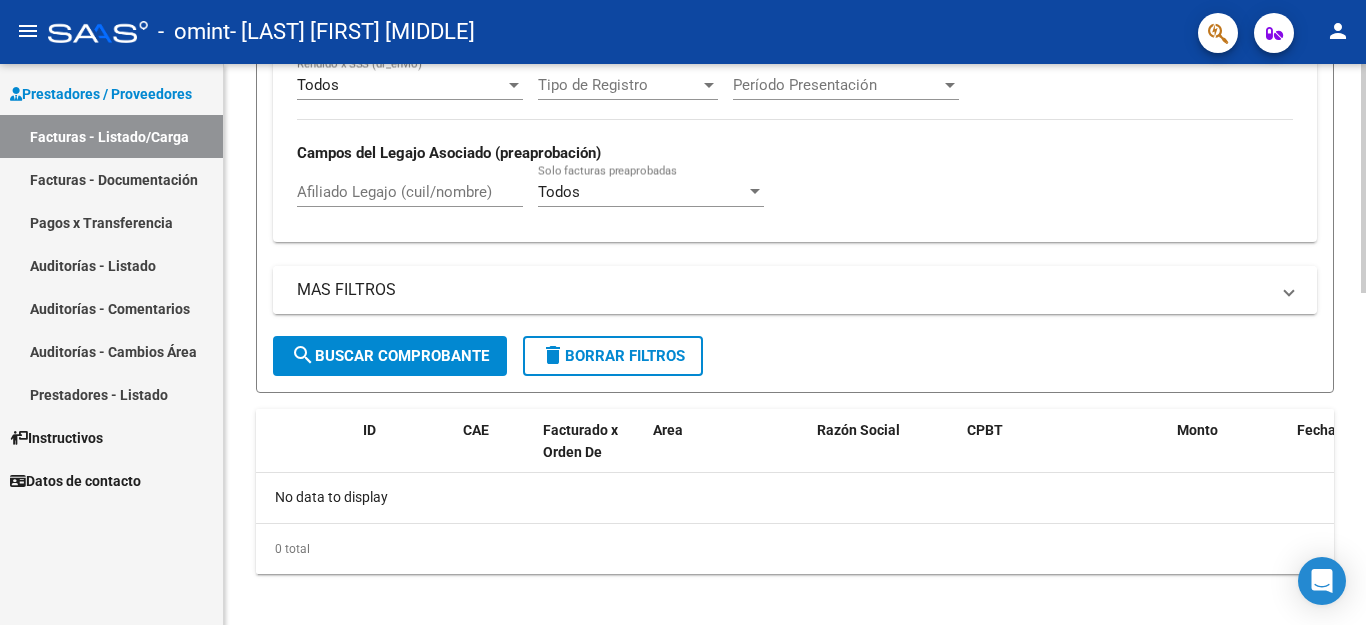 type on "202507" 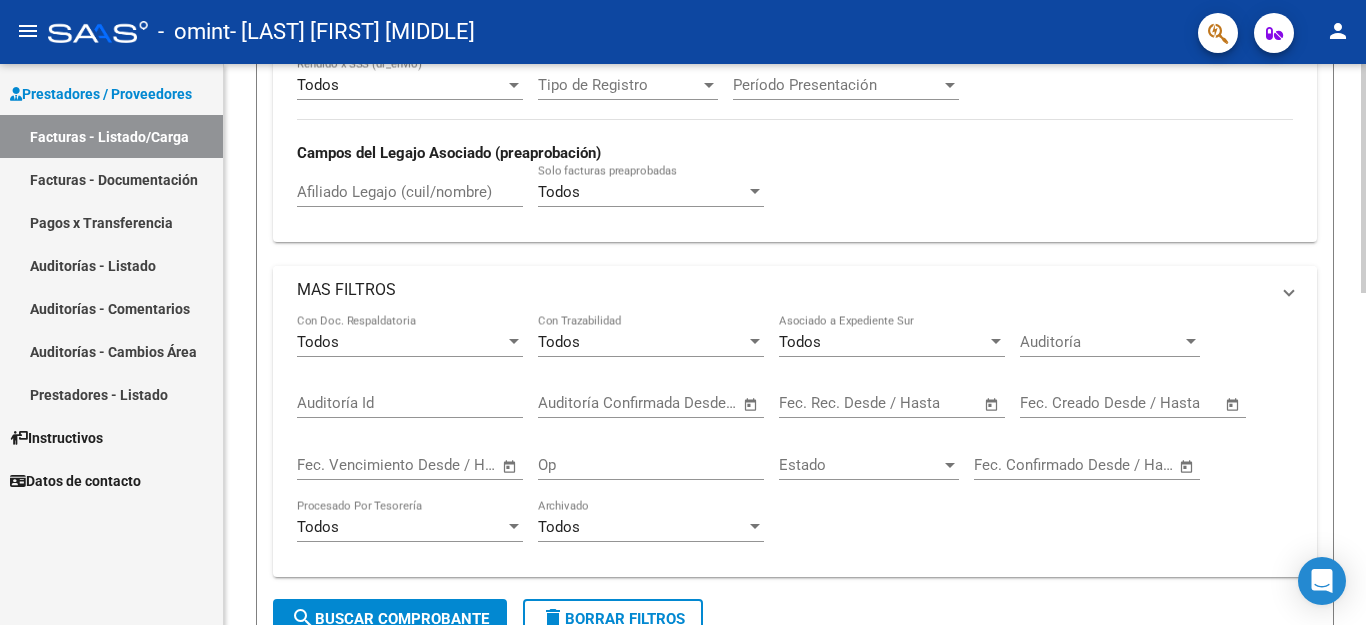 click at bounding box center [1289, 290] 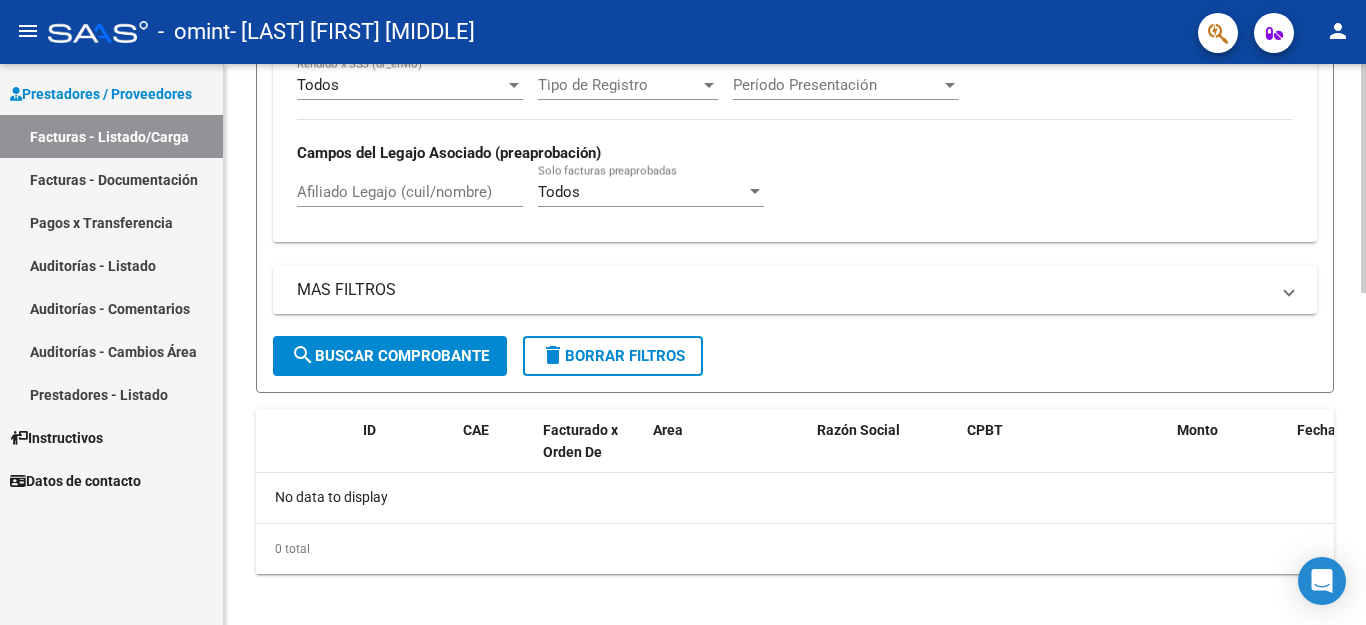 click on "MAS FILTROS" at bounding box center [791, 290] 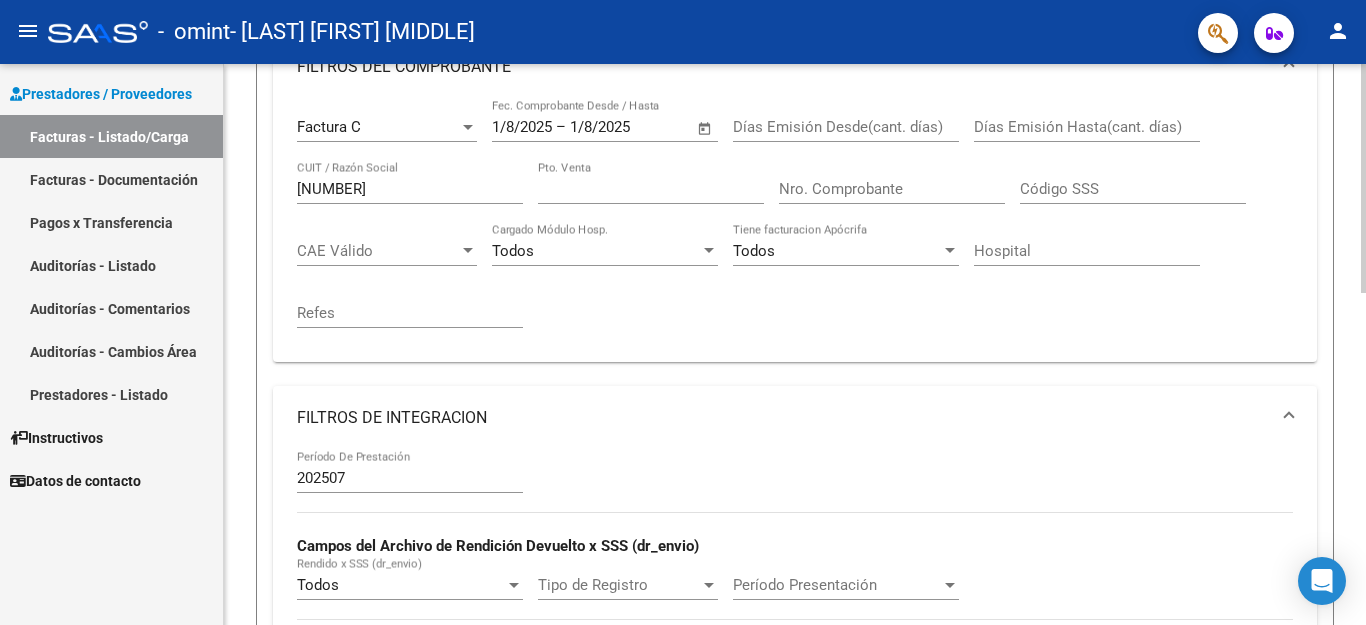 scroll, scrollTop: 200, scrollLeft: 0, axis: vertical 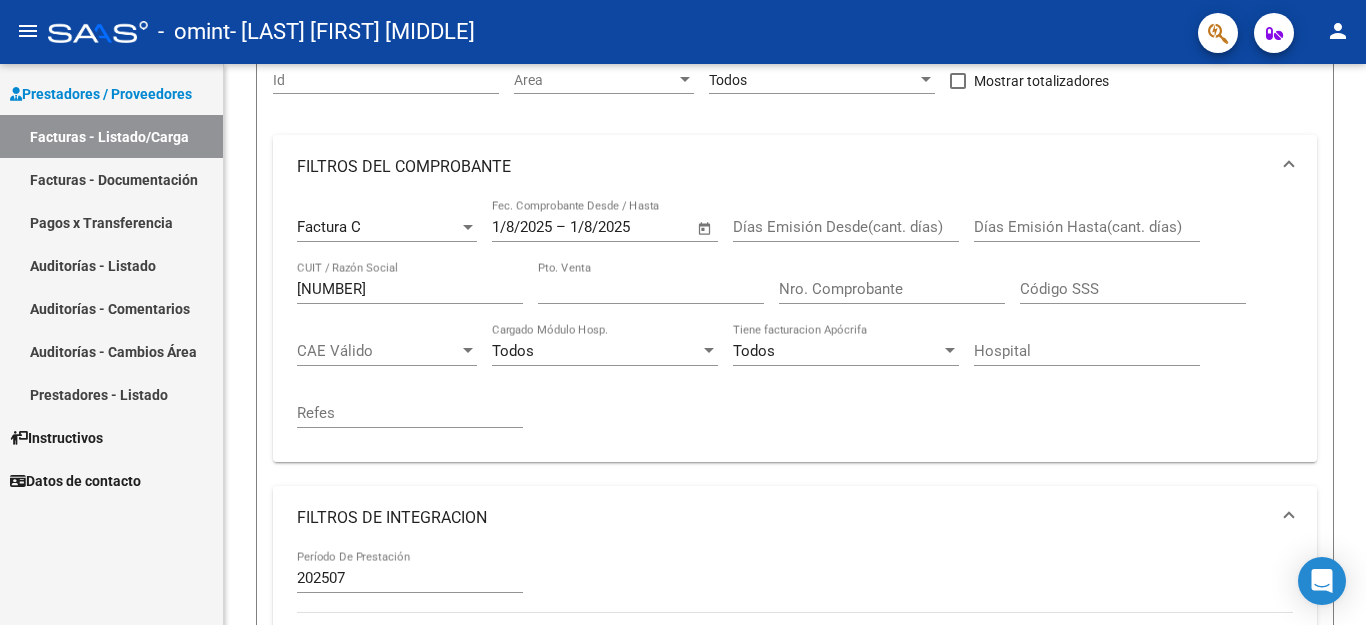 click on "Facturas - Documentación" at bounding box center [111, 179] 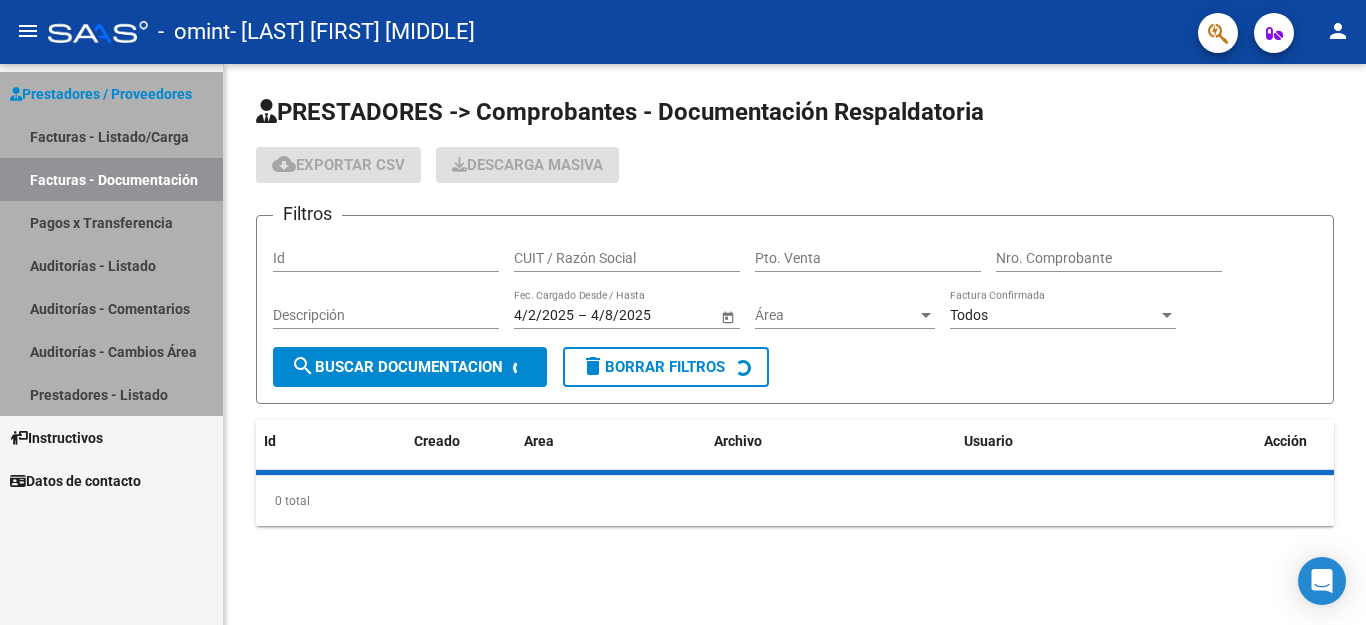 scroll, scrollTop: 0, scrollLeft: 0, axis: both 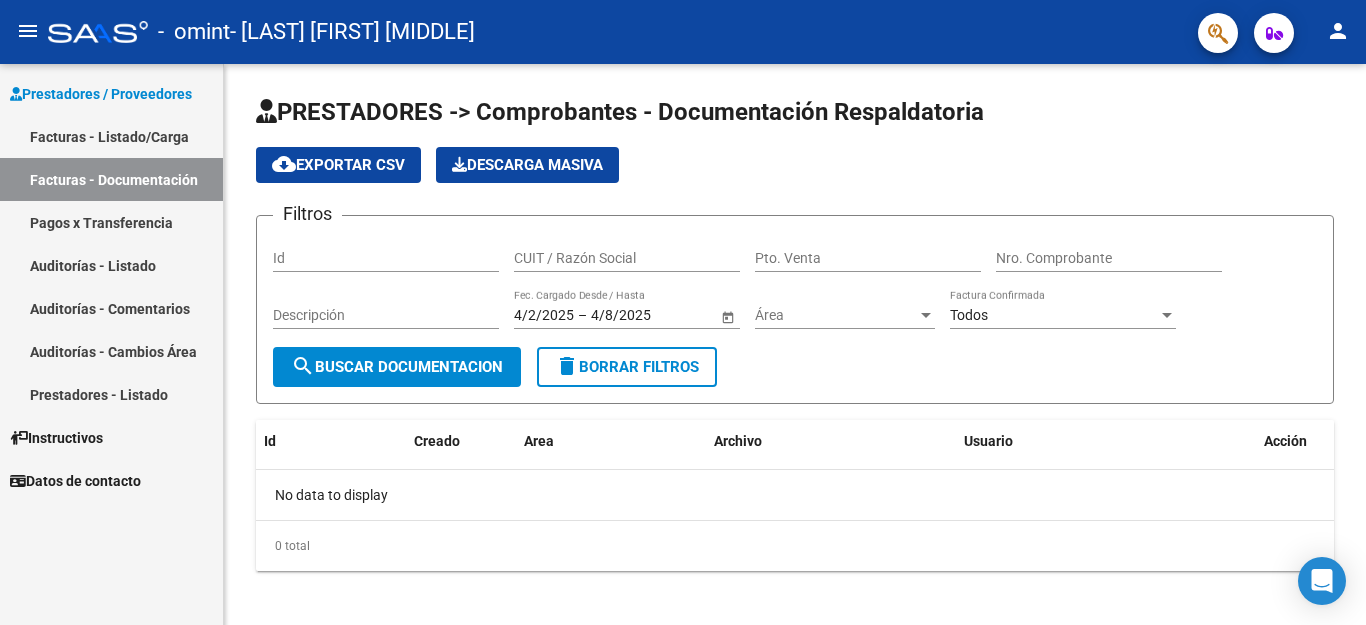 click on "Prestadores - Listado" at bounding box center (111, 394) 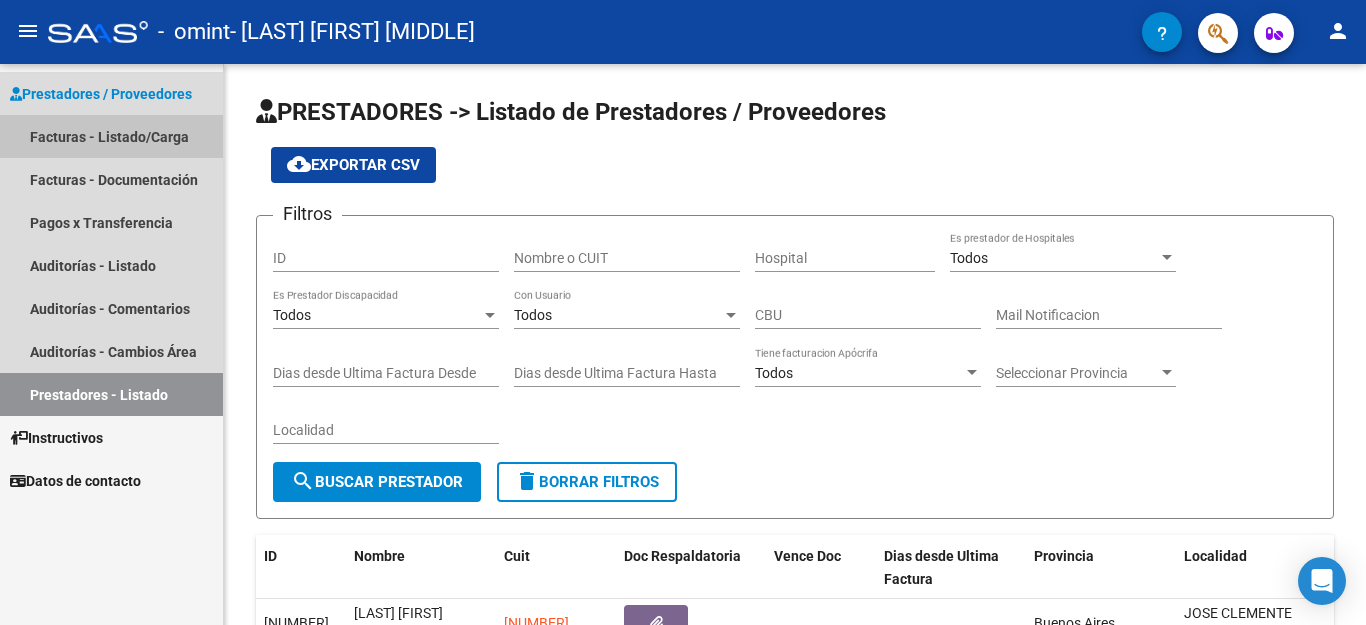 click on "Facturas - Listado/Carga" at bounding box center [111, 136] 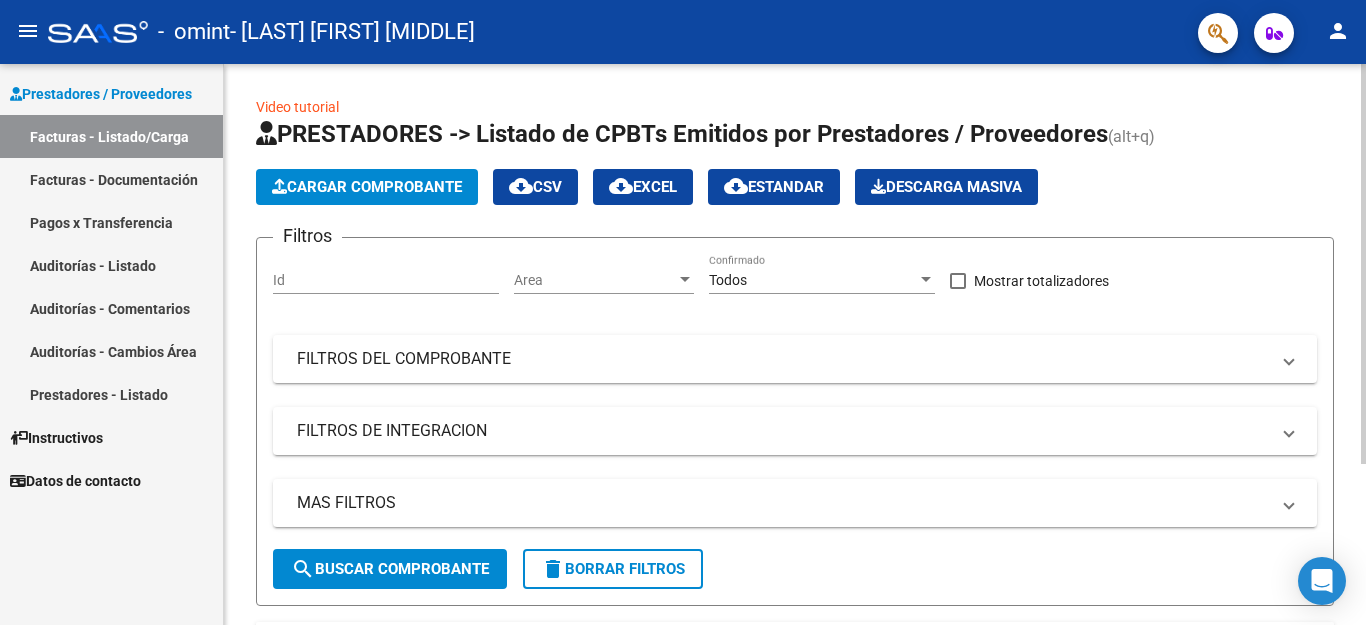 click on "Cargar Comprobante" 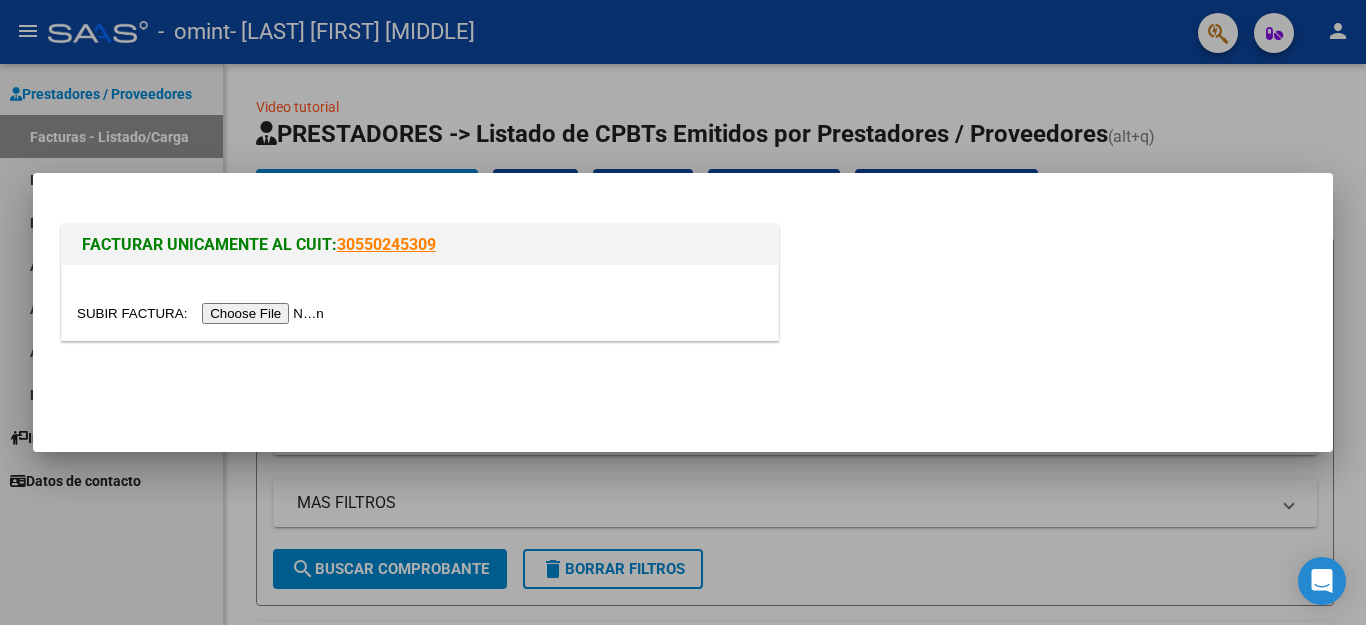 click at bounding box center (203, 313) 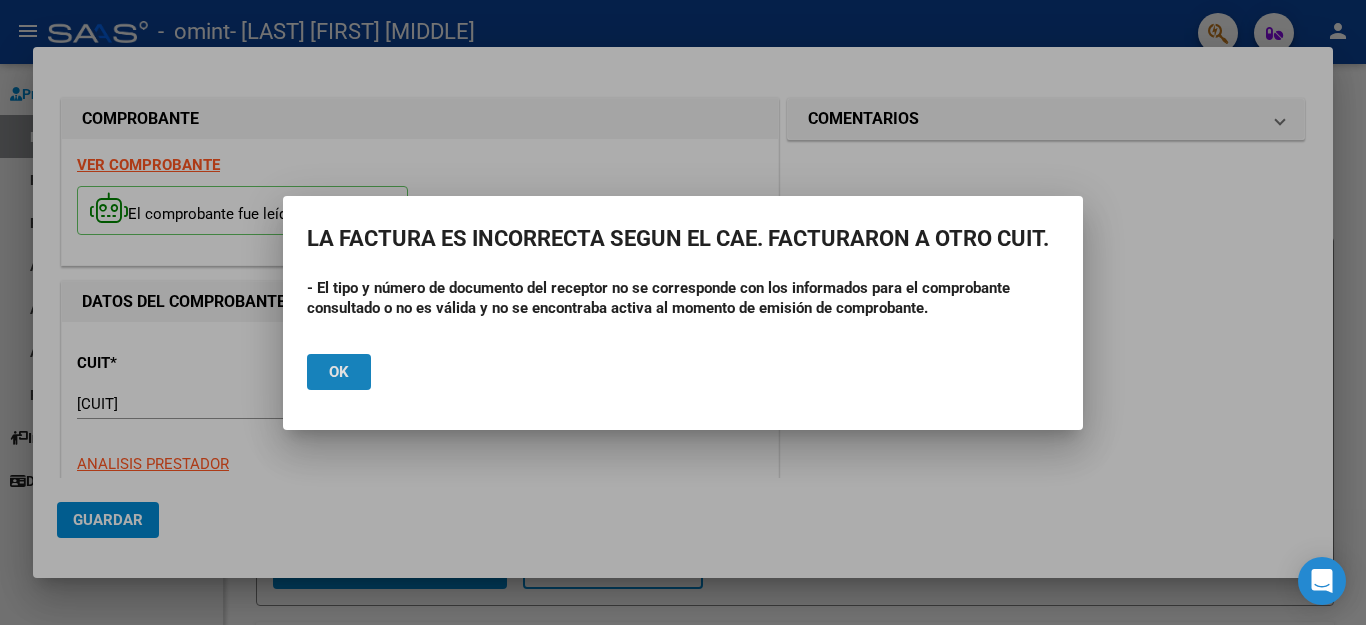 click on "Ok" 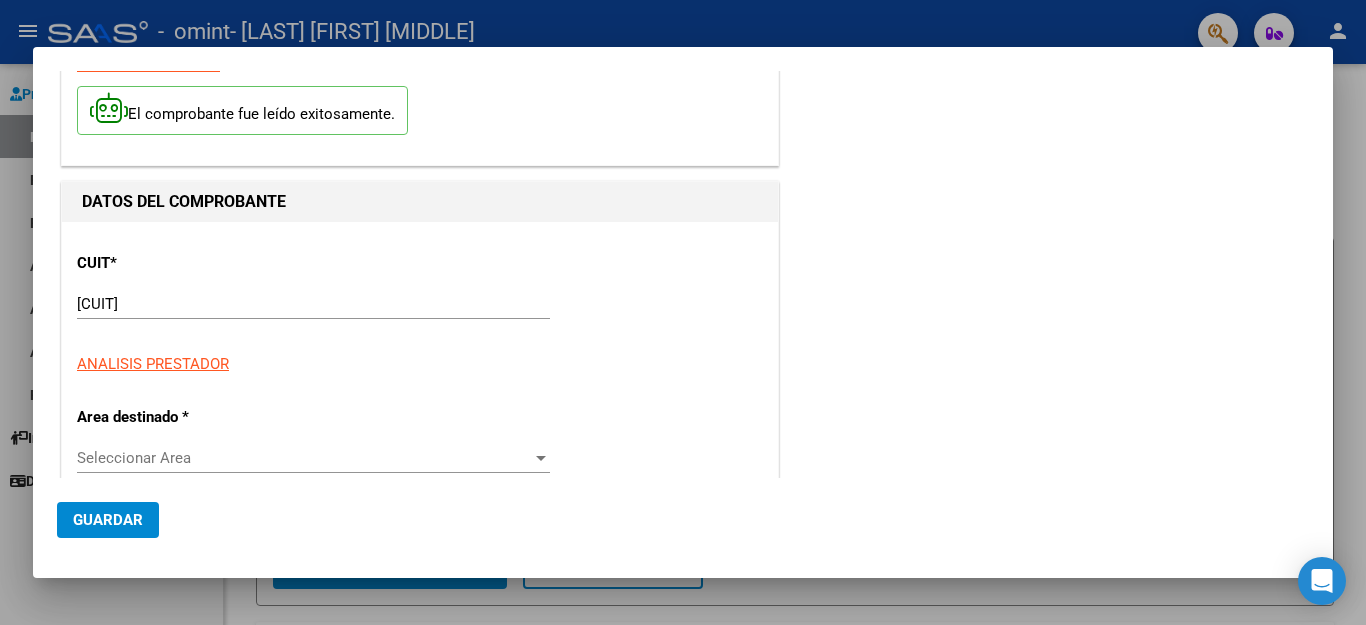 scroll, scrollTop: 200, scrollLeft: 0, axis: vertical 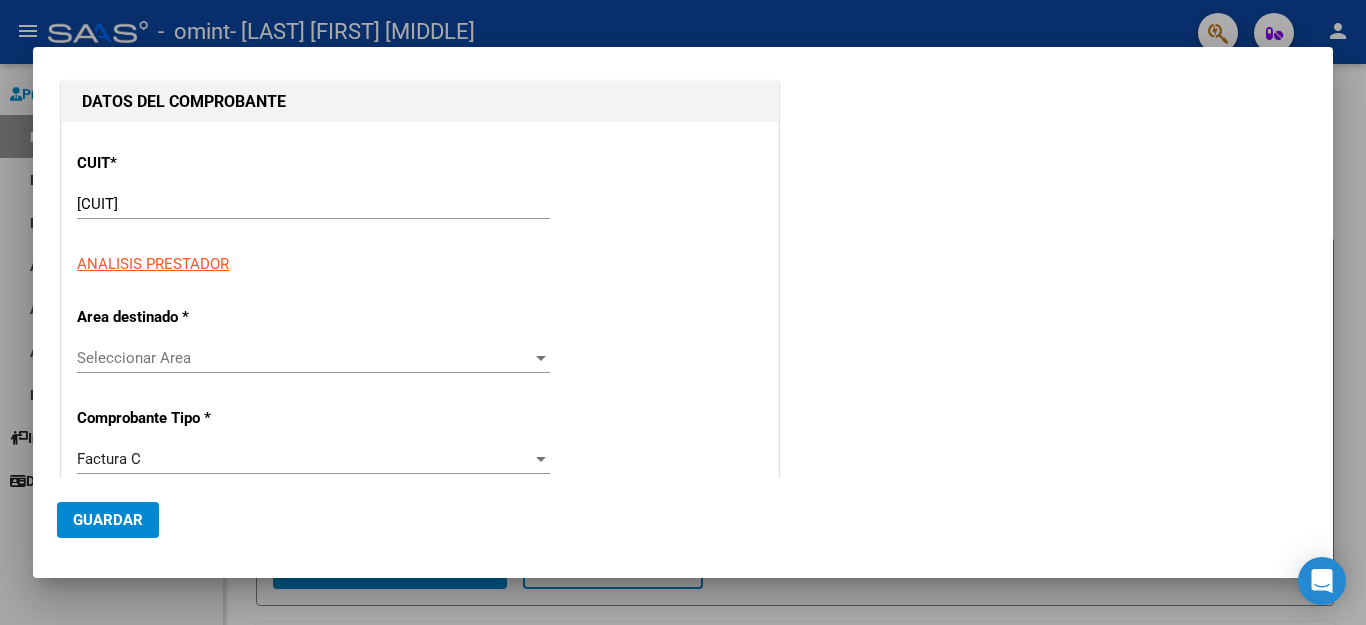 click at bounding box center (541, 358) 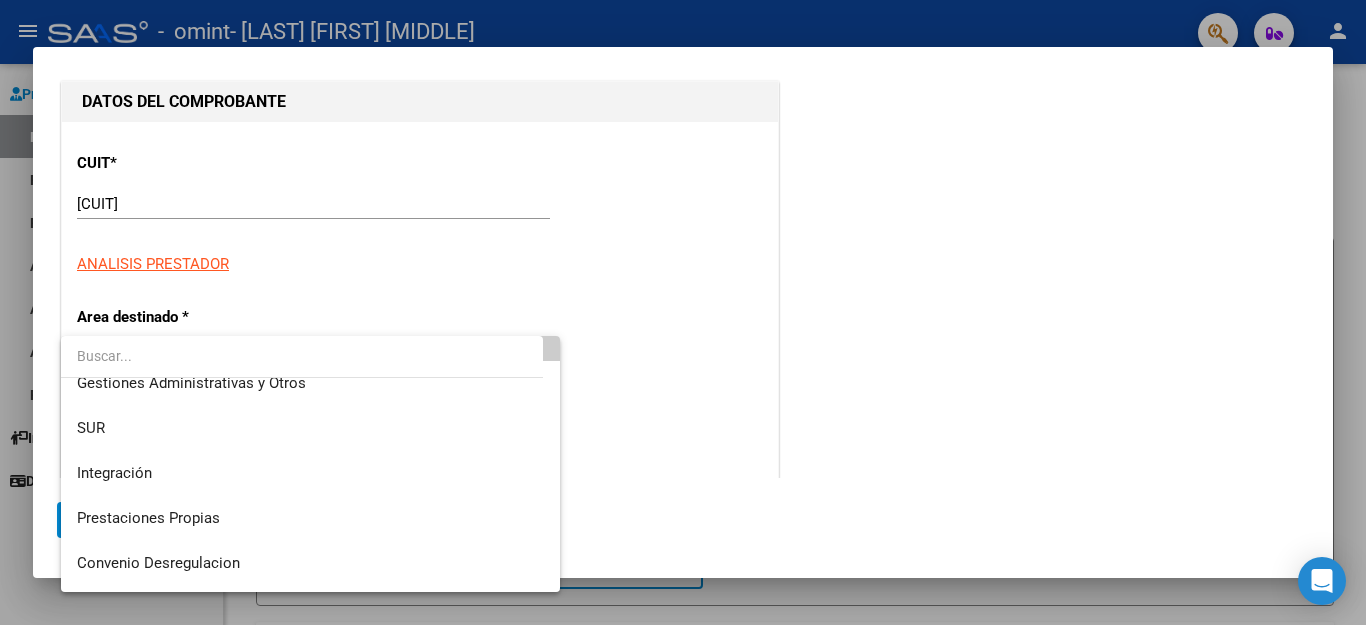 scroll, scrollTop: 100, scrollLeft: 0, axis: vertical 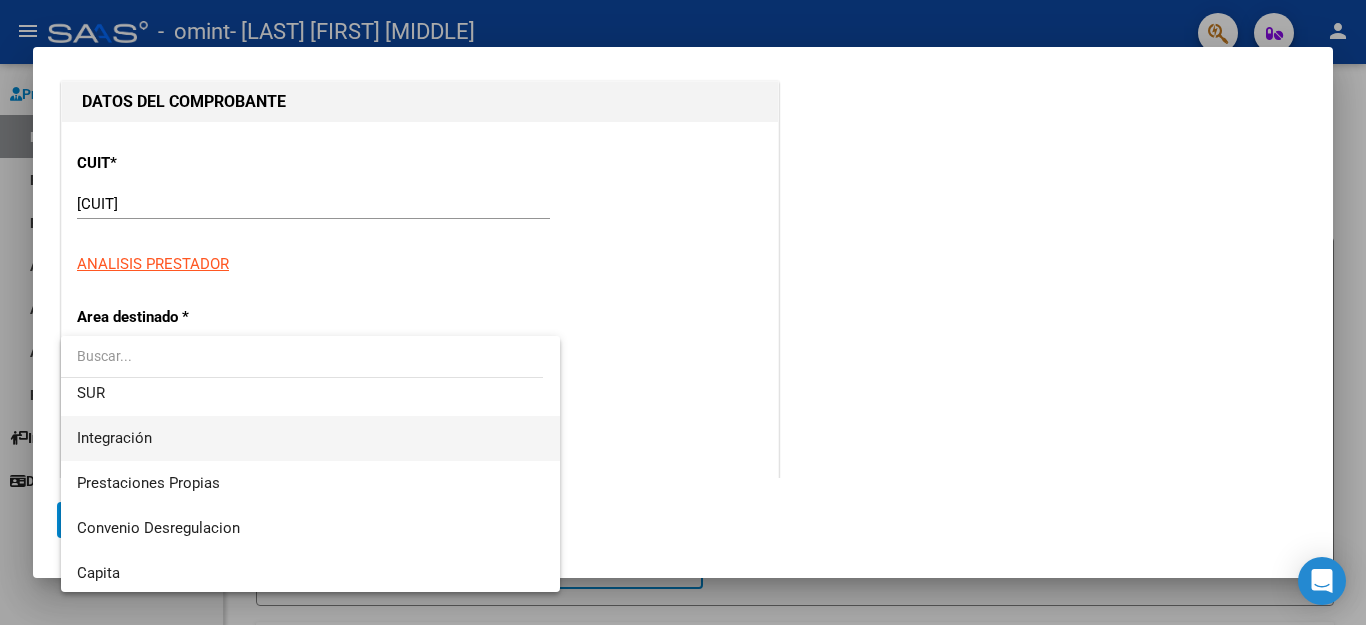 click on "Integración" at bounding box center (310, 438) 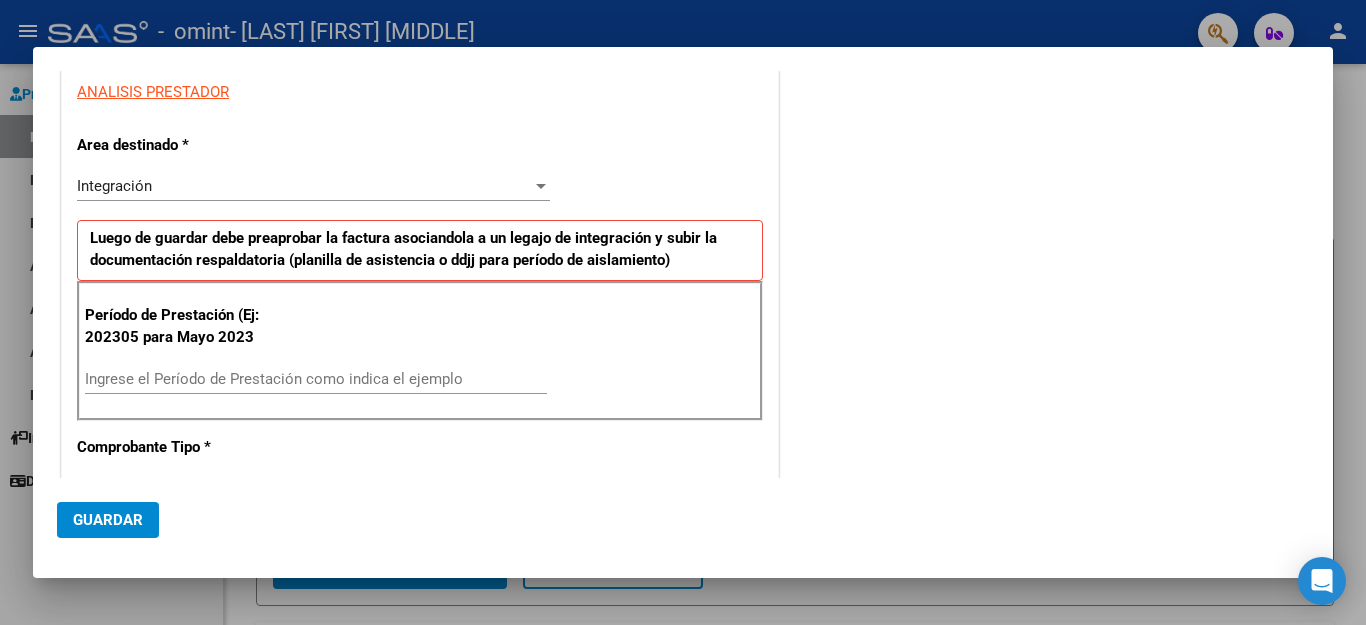 scroll, scrollTop: 400, scrollLeft: 0, axis: vertical 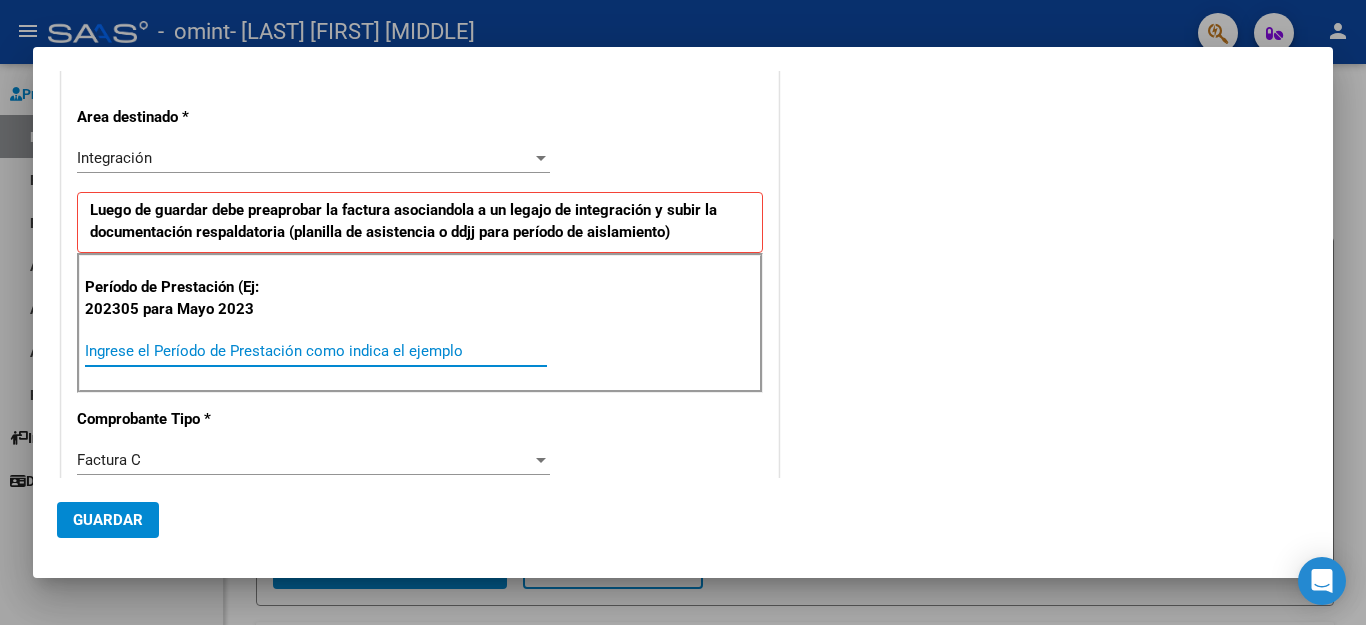 click on "Ingrese el Período de Prestación como indica el ejemplo" at bounding box center (316, 351) 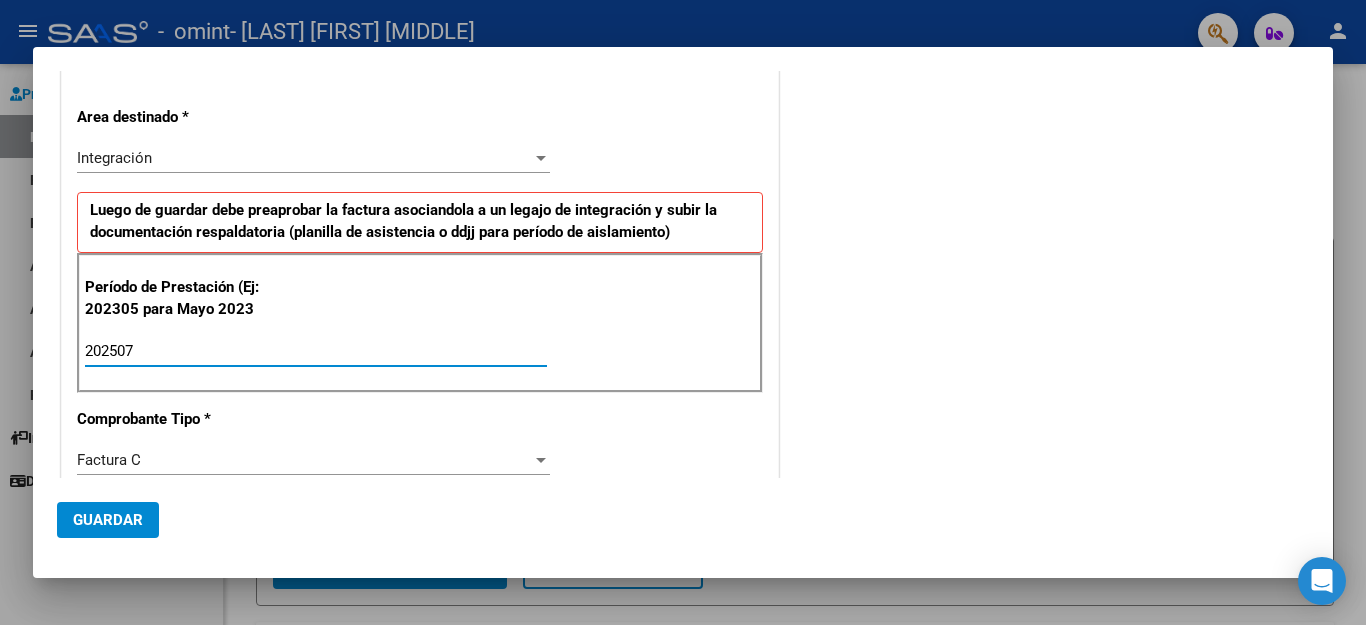 type on "202507" 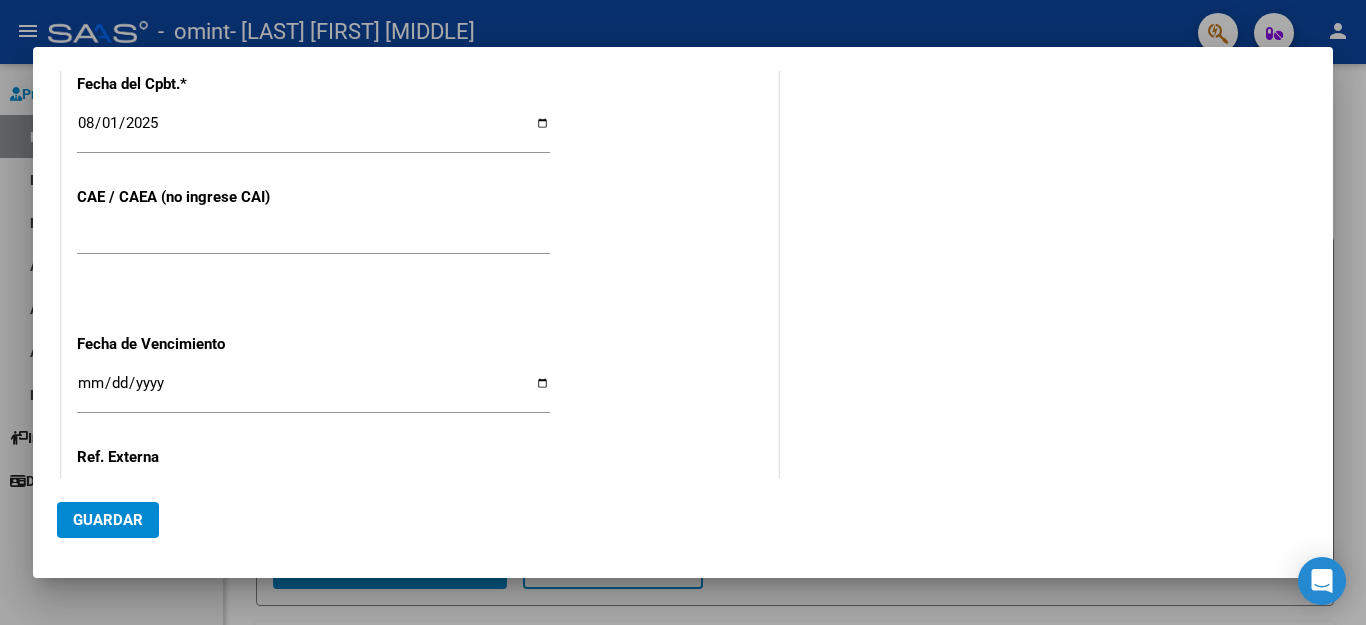 scroll, scrollTop: 1200, scrollLeft: 0, axis: vertical 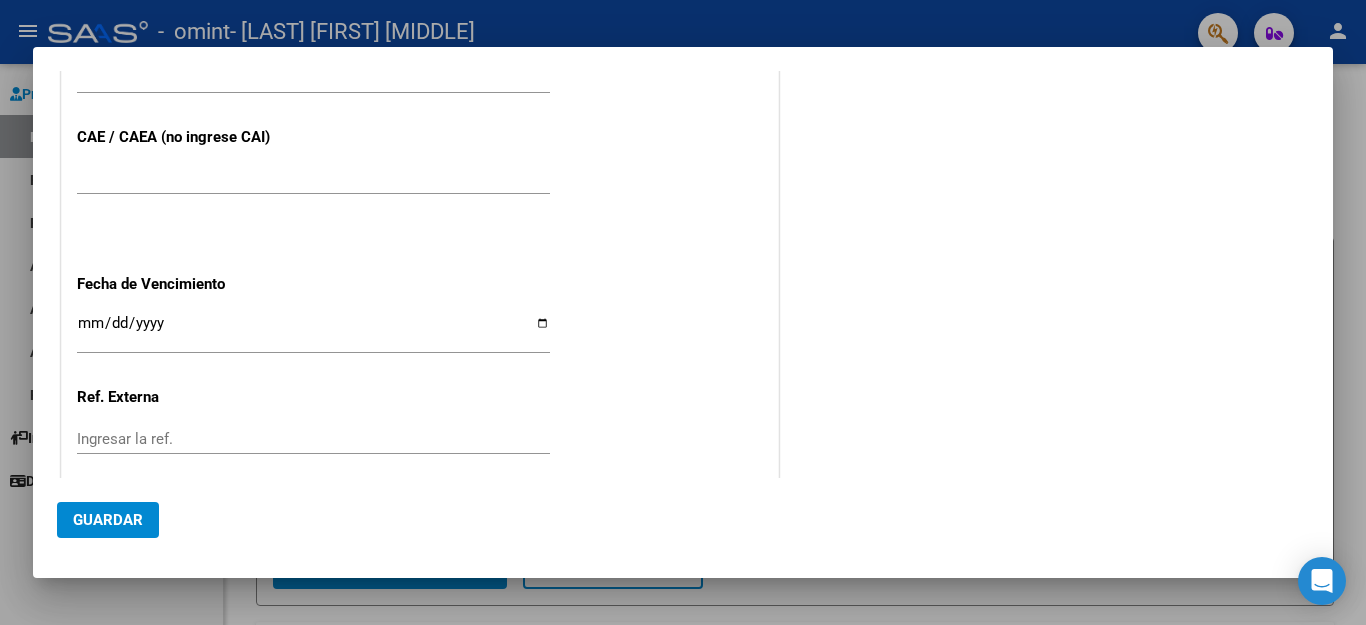 click on "Ingresar la fecha" at bounding box center (313, 331) 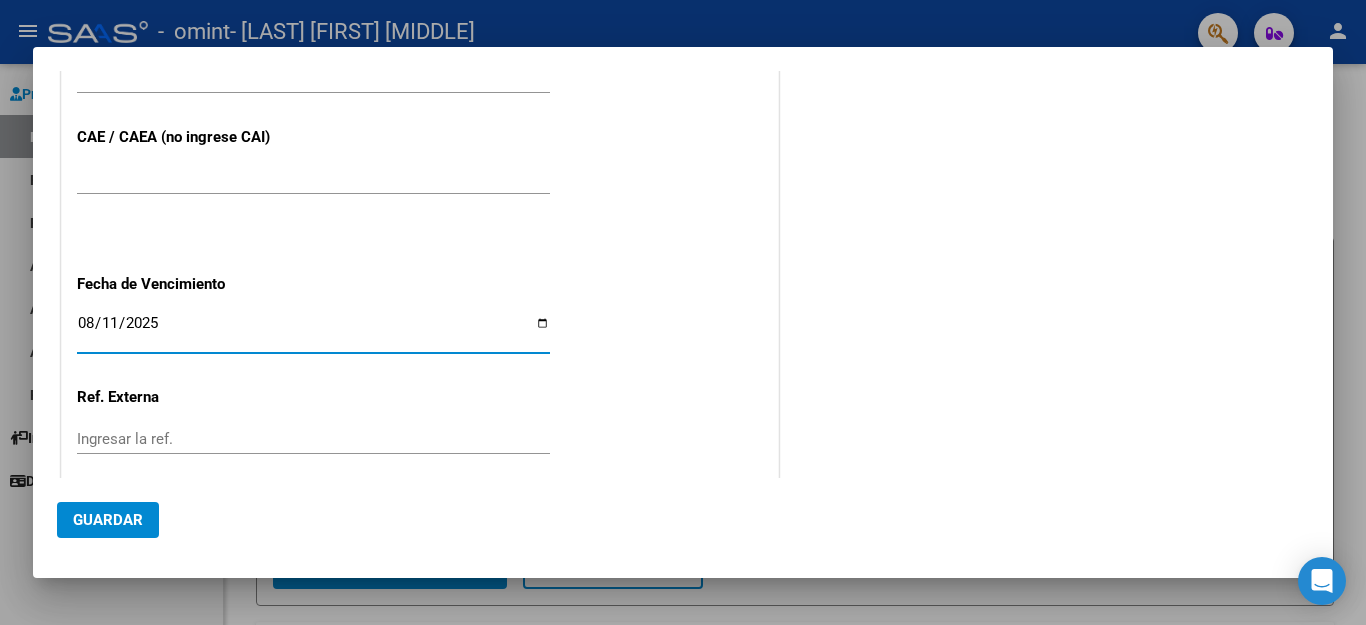 type on "2025-08-11" 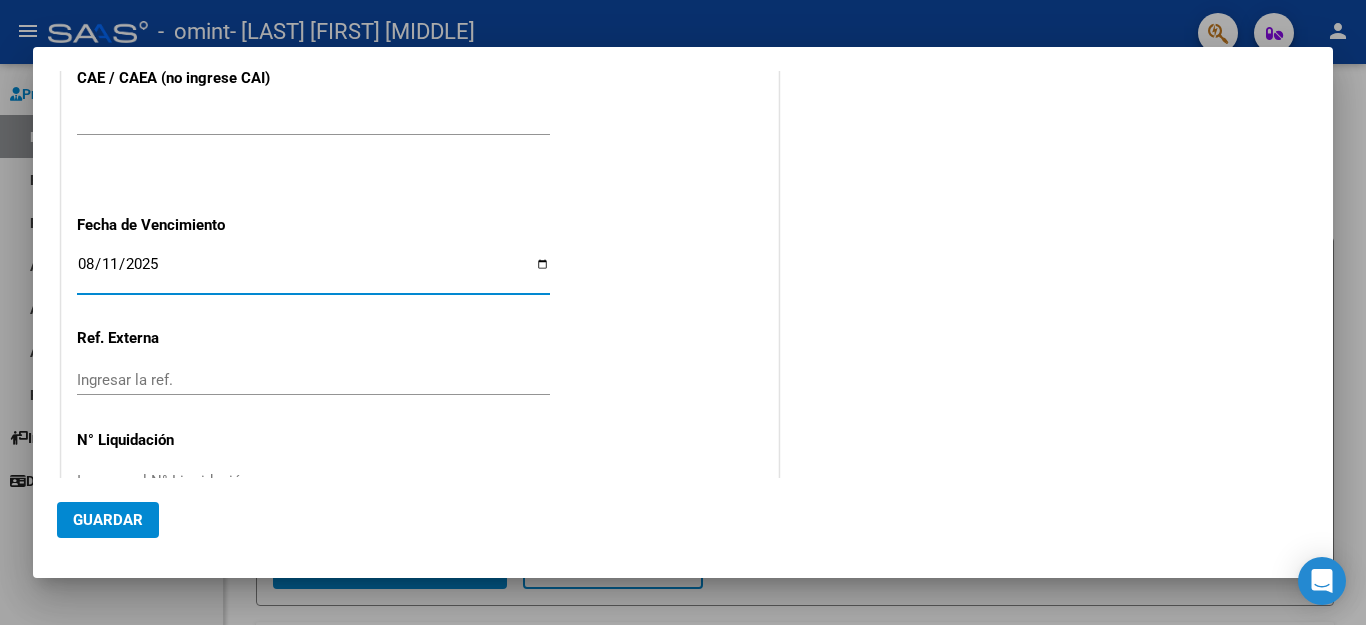 scroll, scrollTop: 1291, scrollLeft: 0, axis: vertical 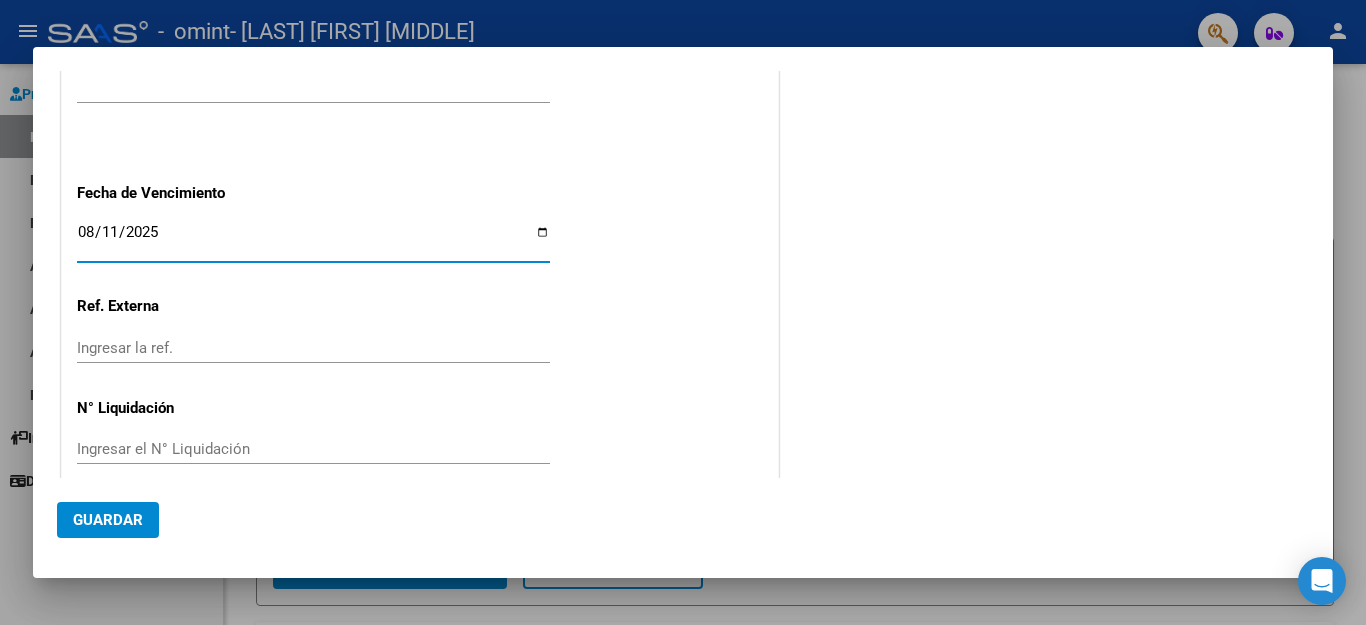 click on "Guardar" 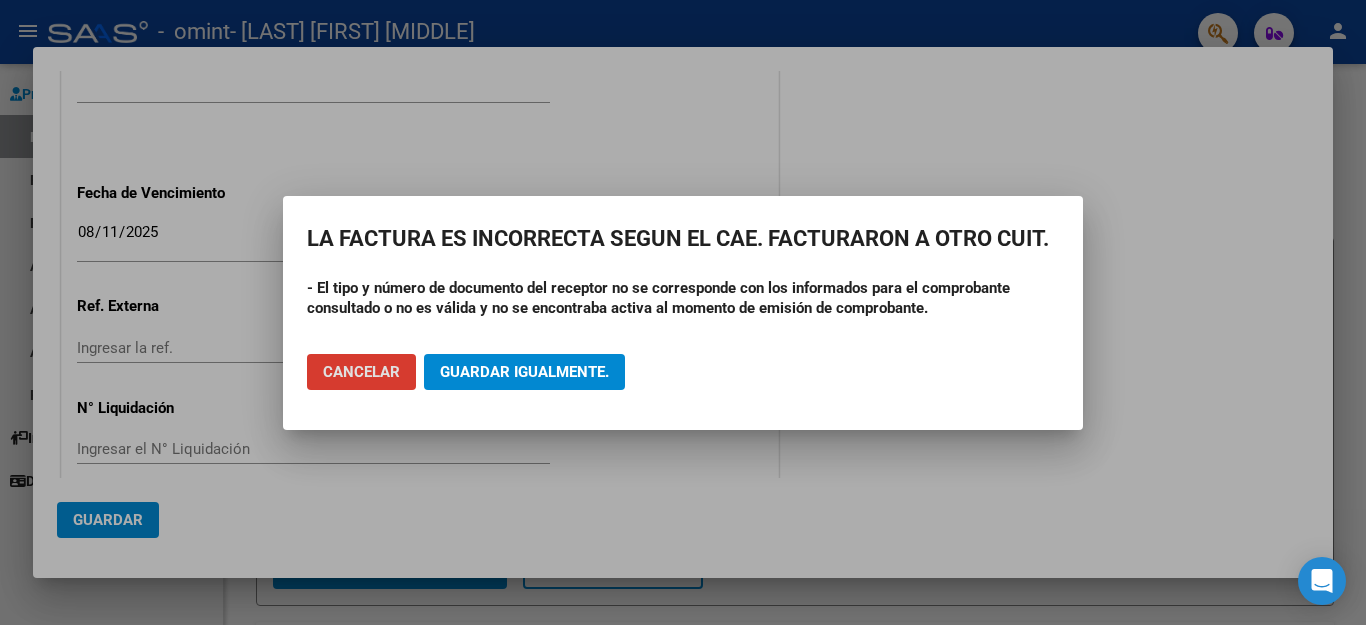 click on "Cancelar" 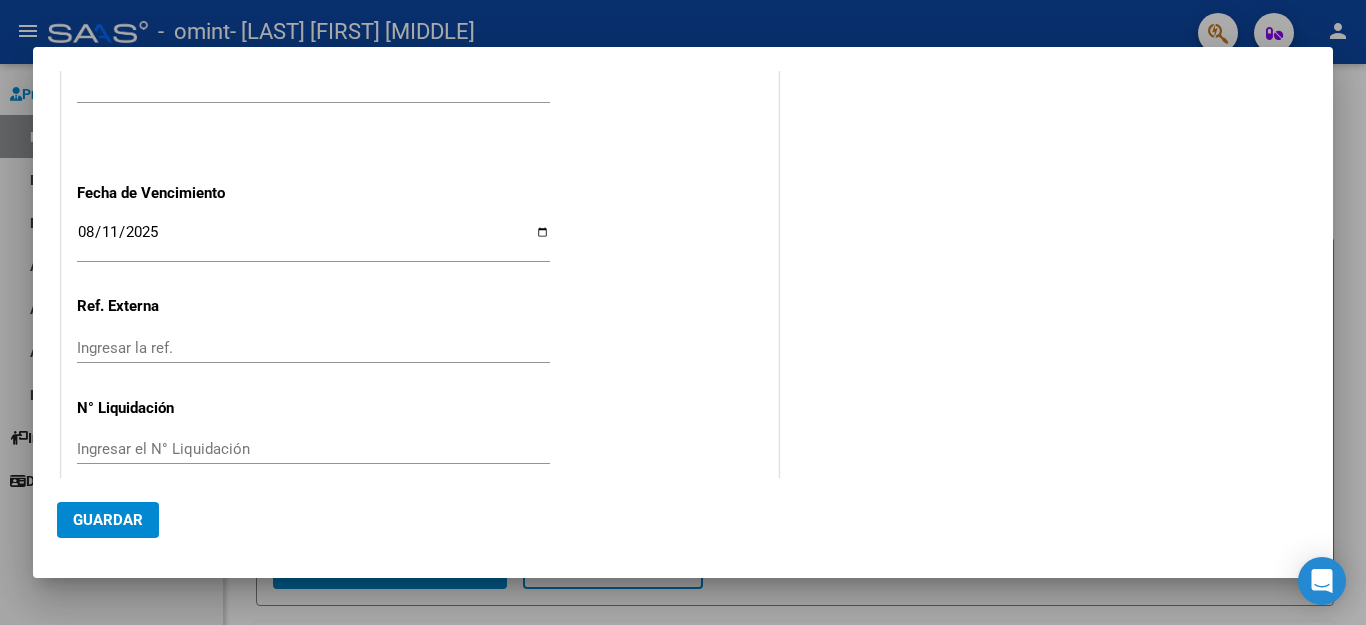 click at bounding box center [683, 312] 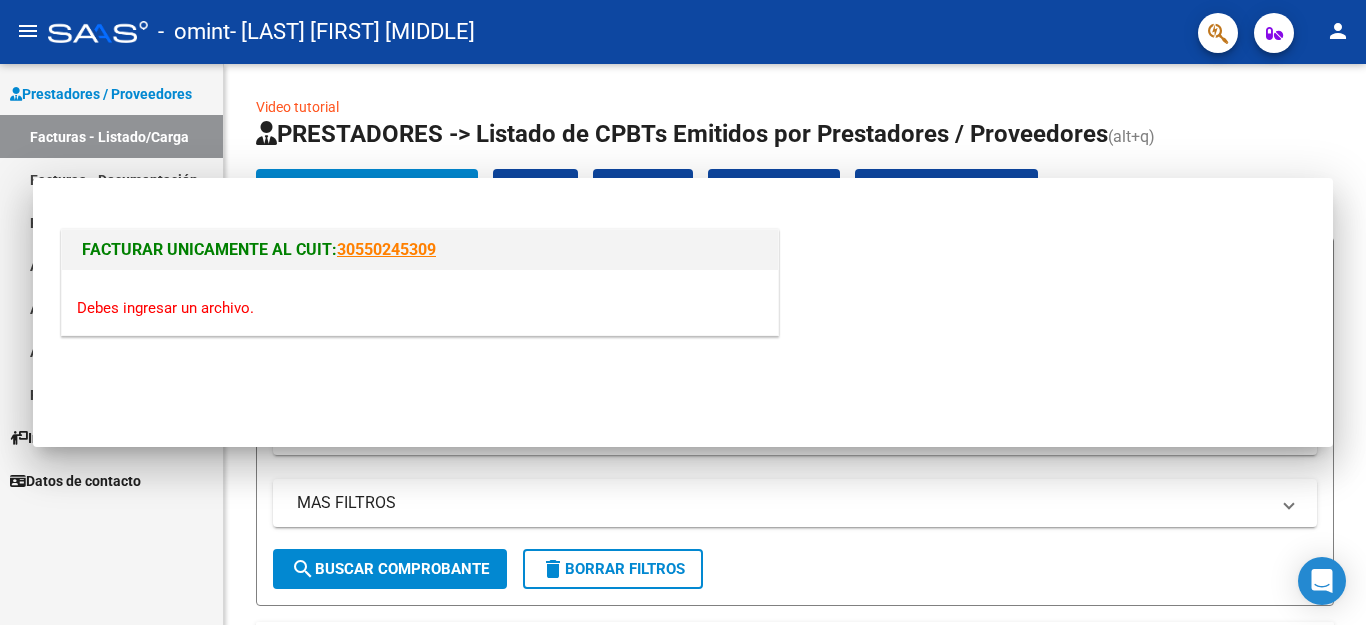 scroll, scrollTop: 0, scrollLeft: 0, axis: both 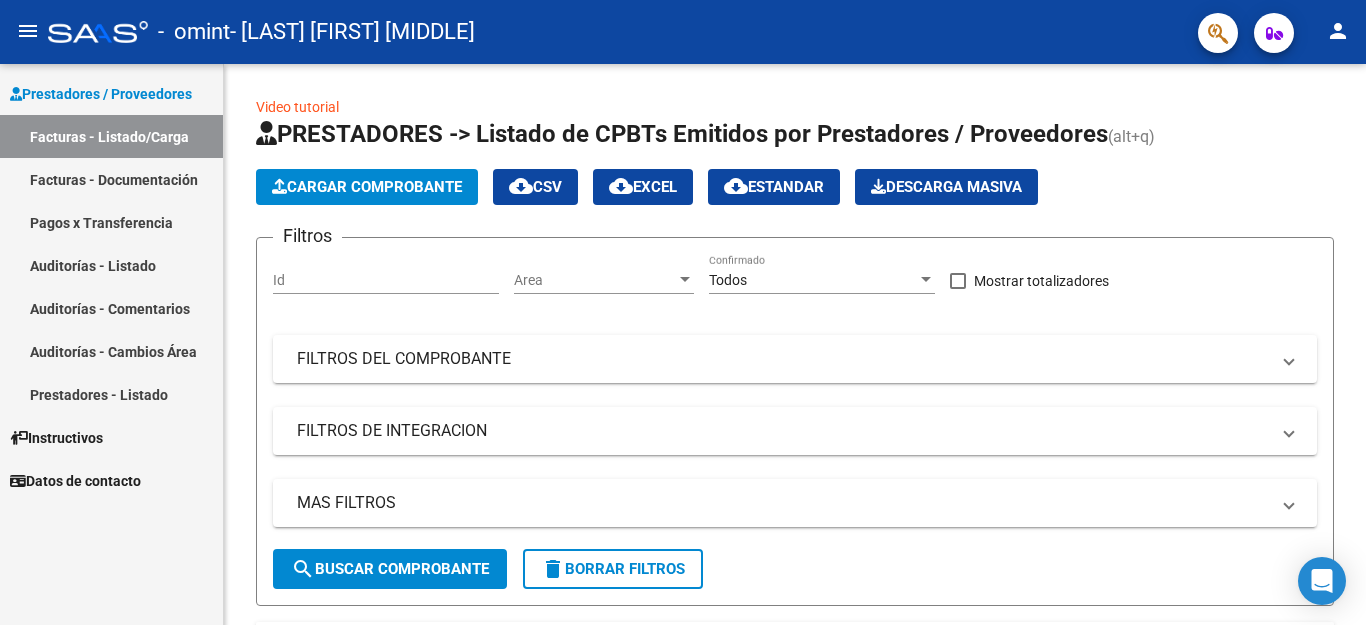 click on "Instructivos" at bounding box center (56, 438) 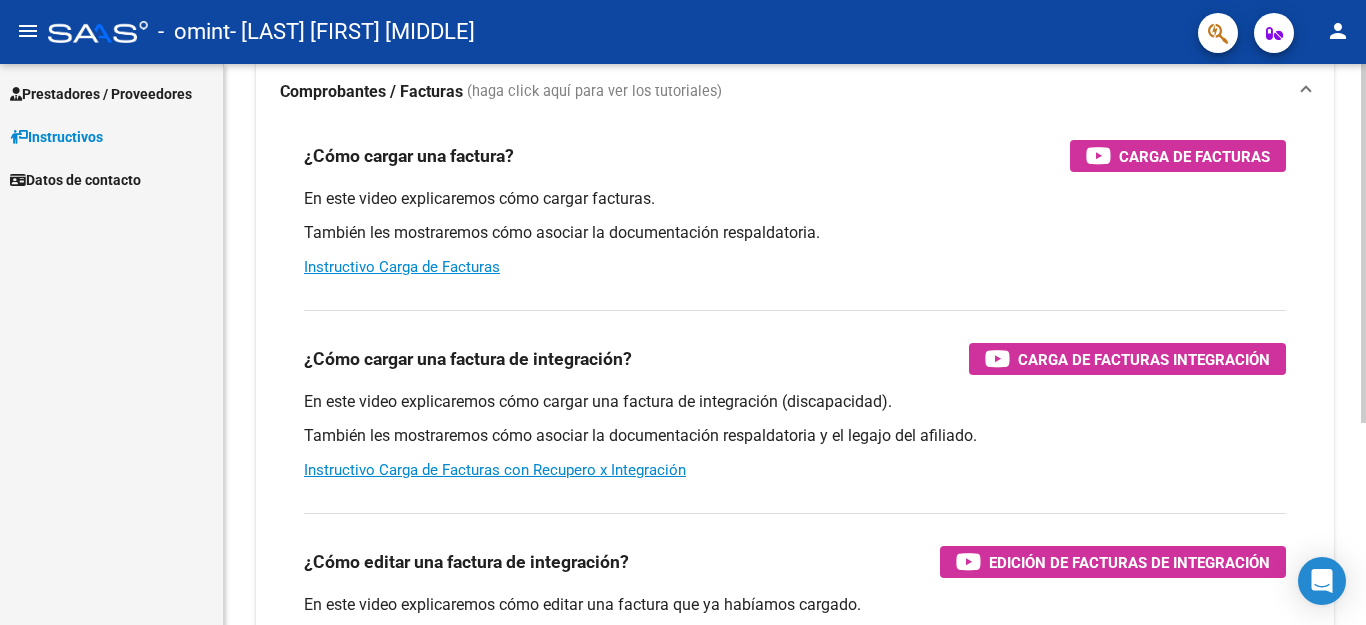 scroll, scrollTop: 200, scrollLeft: 0, axis: vertical 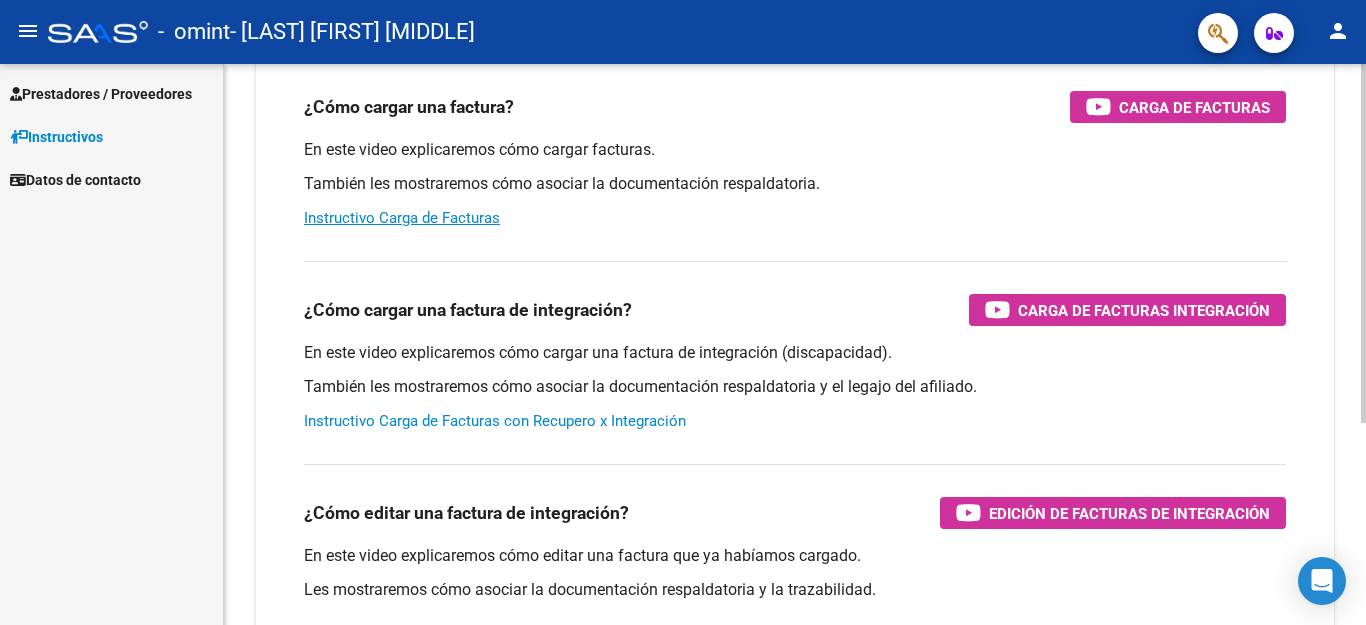 click on "Instructivo Carga de Facturas con Recupero x Integración" at bounding box center [495, 421] 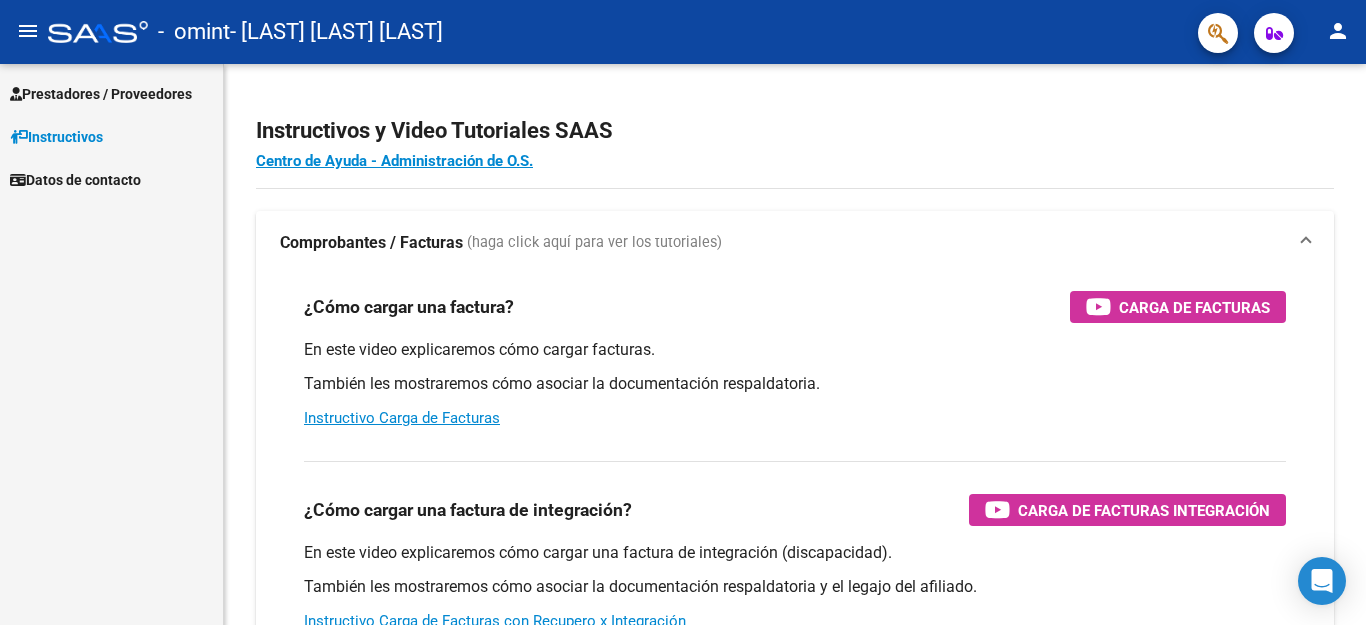 scroll, scrollTop: 0, scrollLeft: 0, axis: both 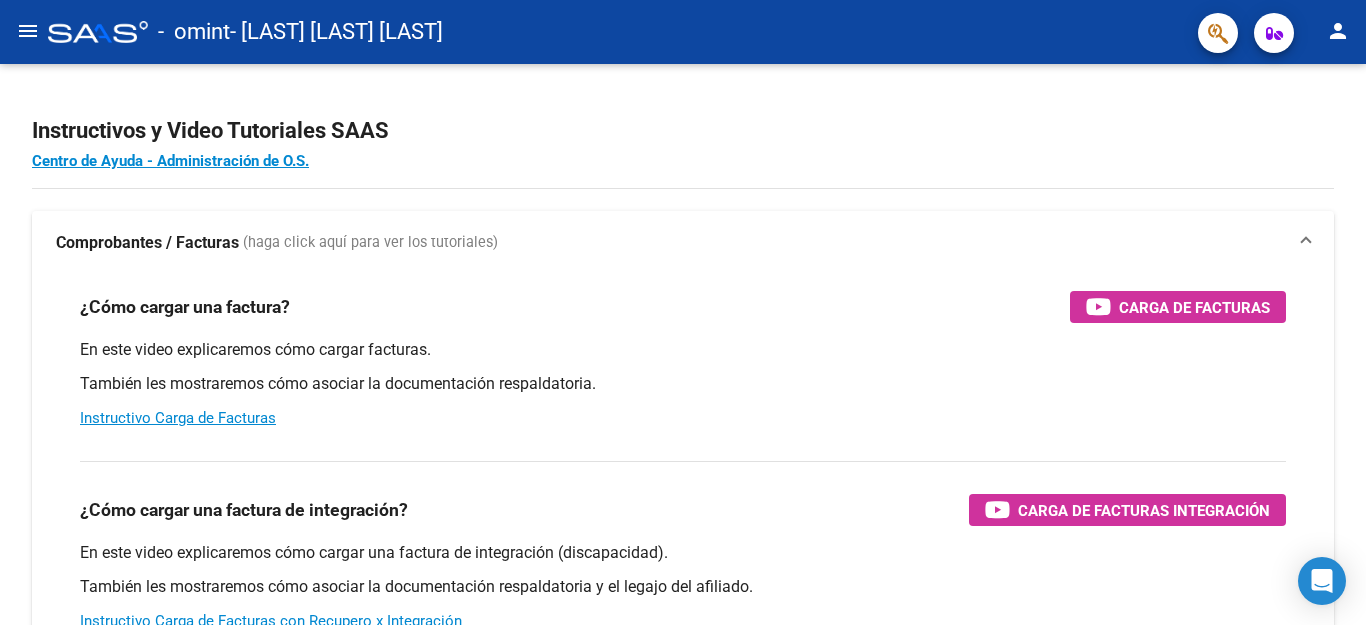 click on "menu" 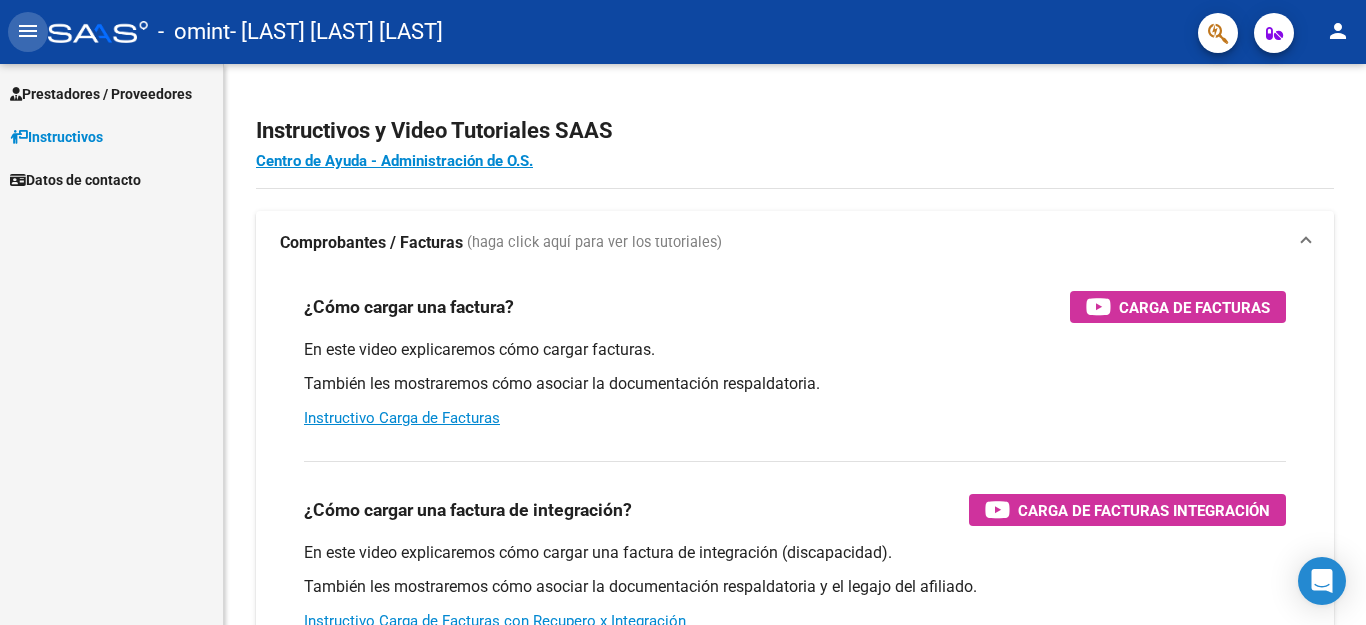 click on "menu" 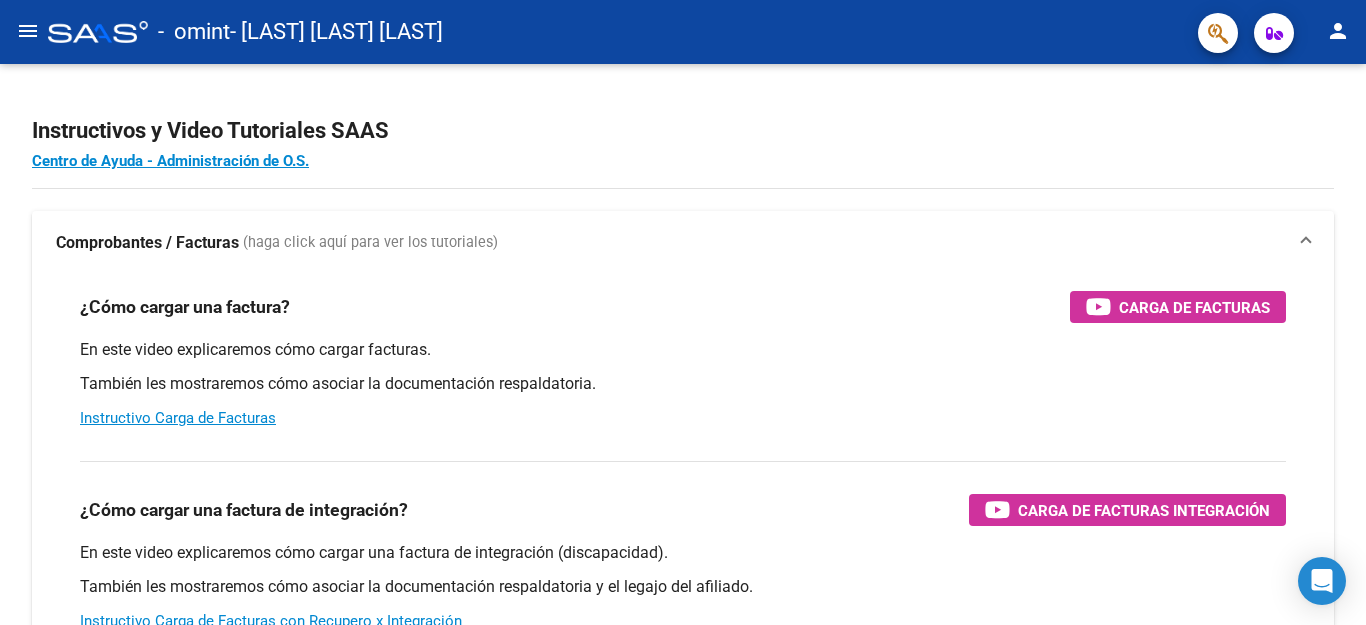 click on "menu" 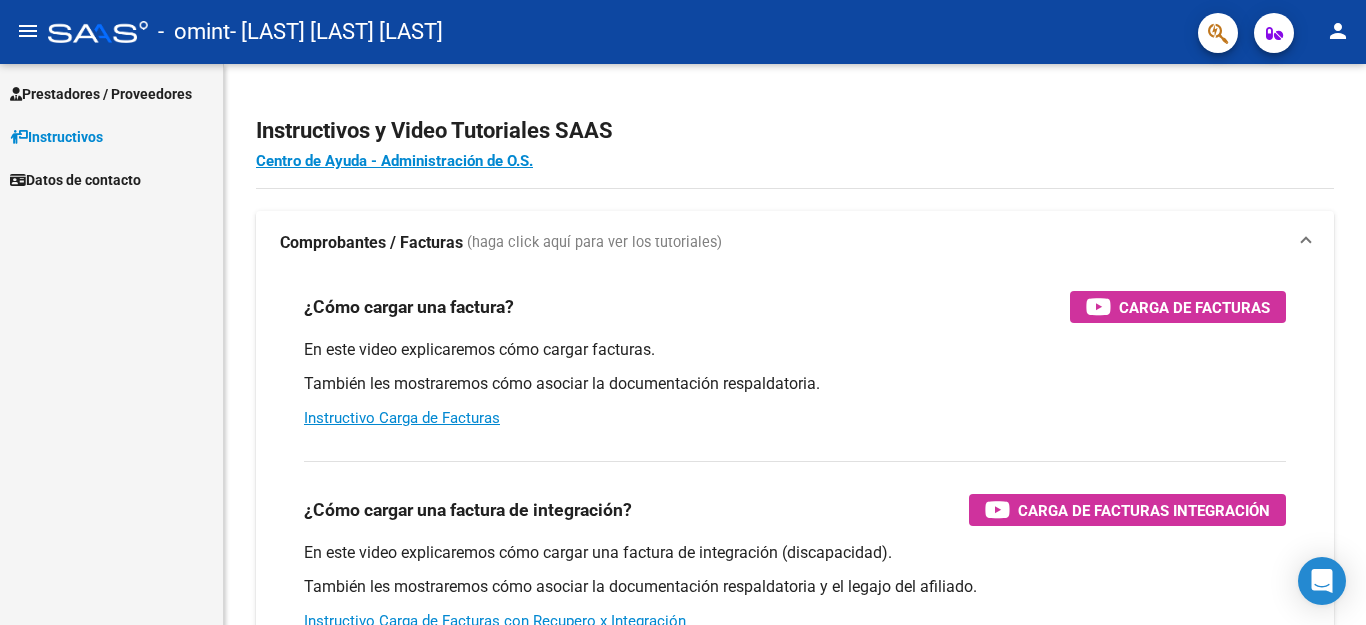 click on "Prestadores / Proveedores" at bounding box center [101, 94] 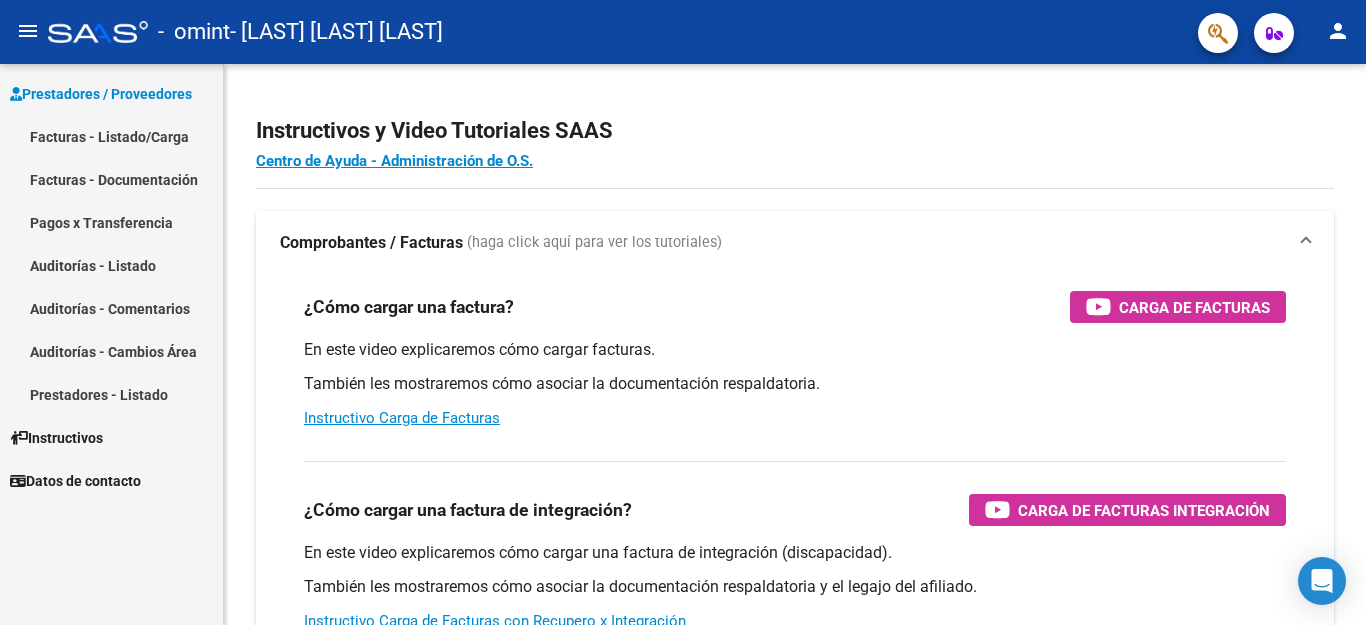 click on "Facturas - Listado/Carga" at bounding box center [111, 136] 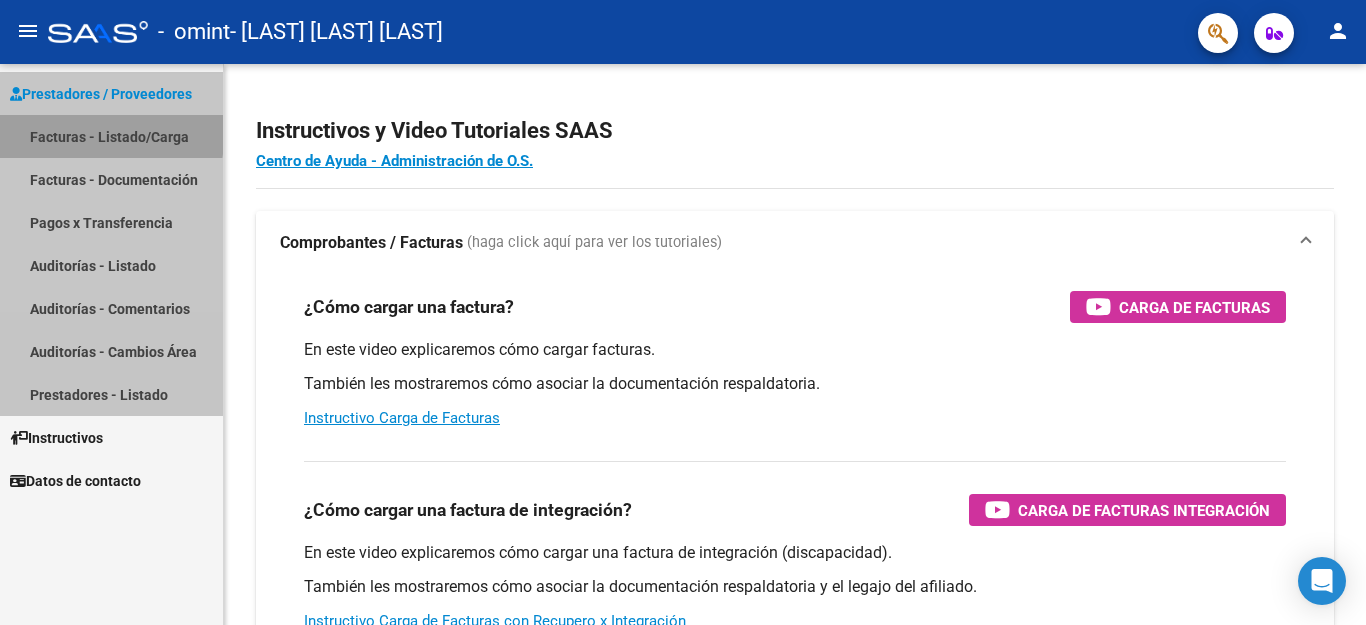 click on "Facturas - Listado/Carga" at bounding box center [111, 136] 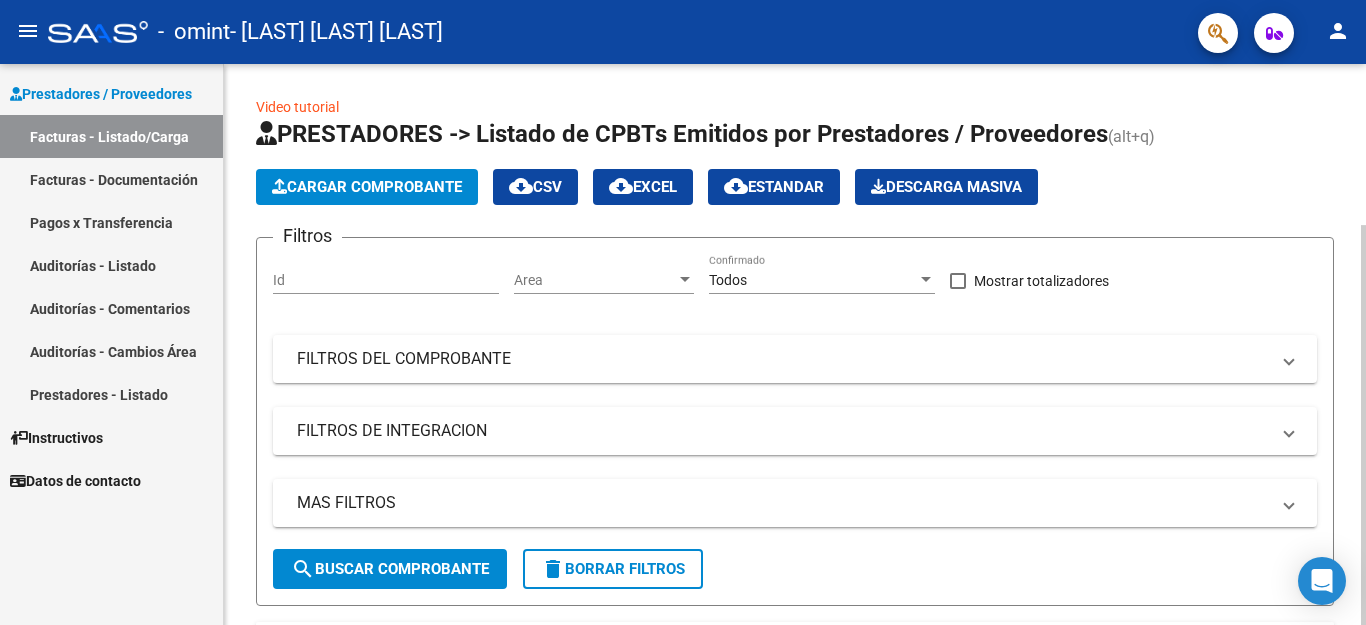 click on "Cargar Comprobante" 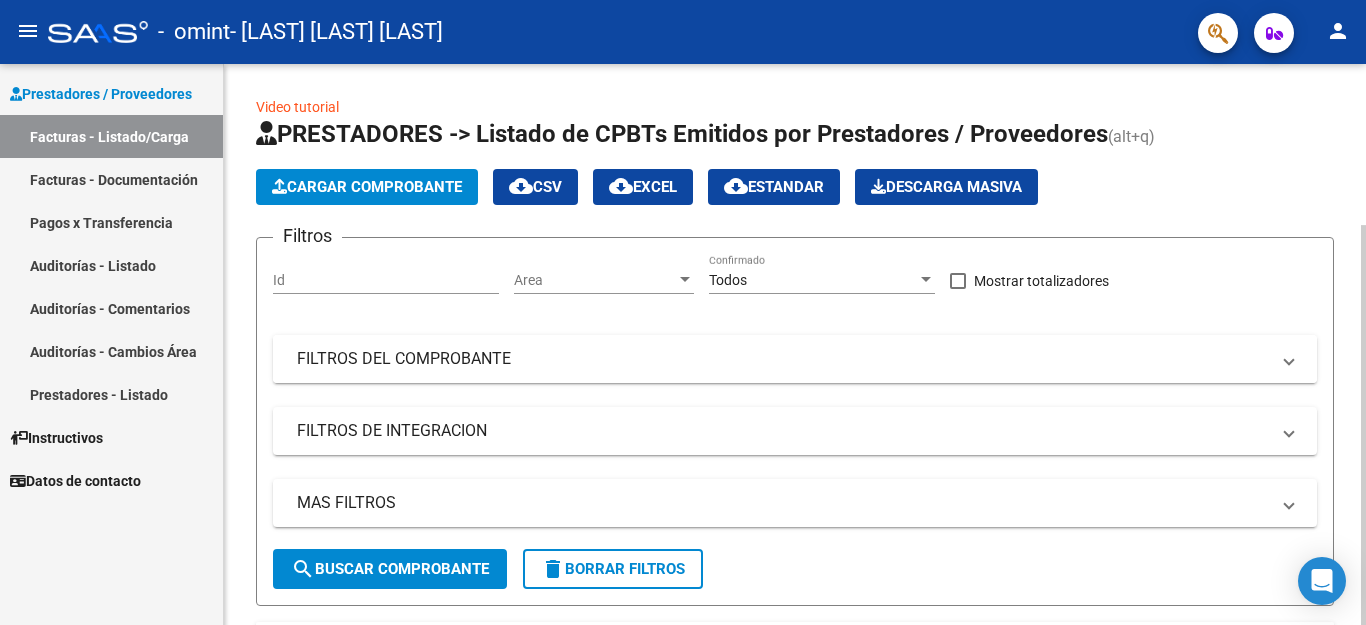 click at bounding box center (1289, 359) 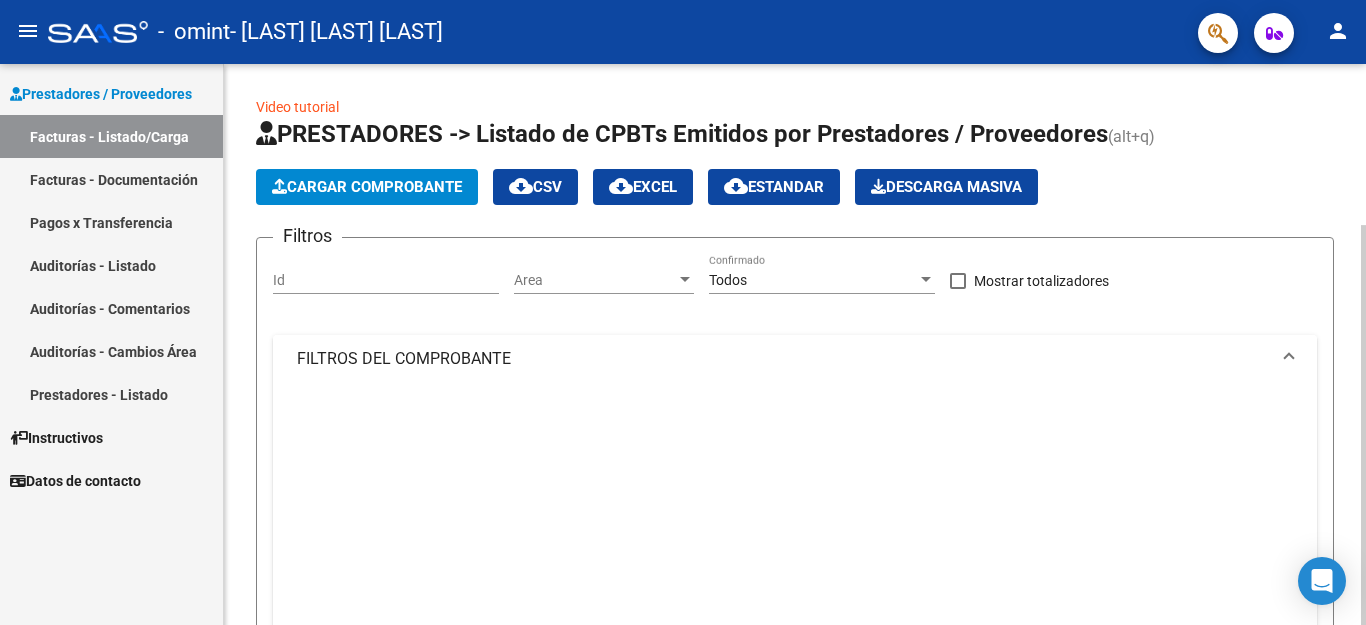 click at bounding box center [1289, 359] 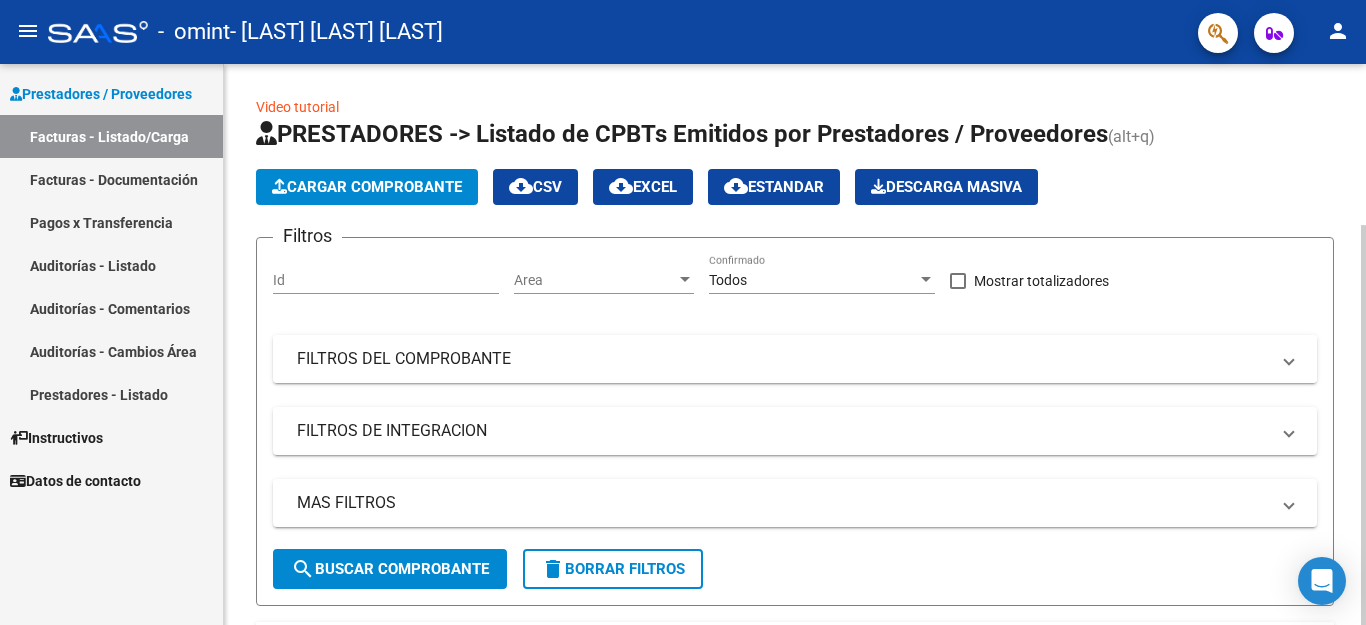 click at bounding box center [1289, 359] 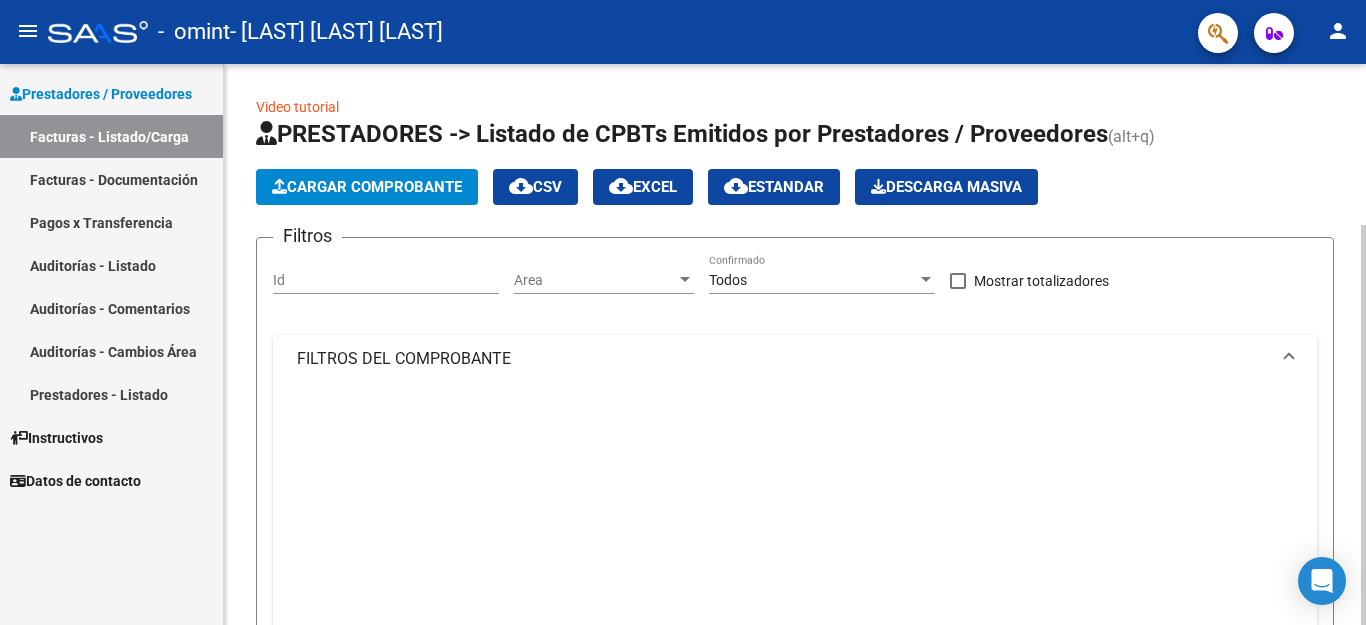click at bounding box center [1289, 359] 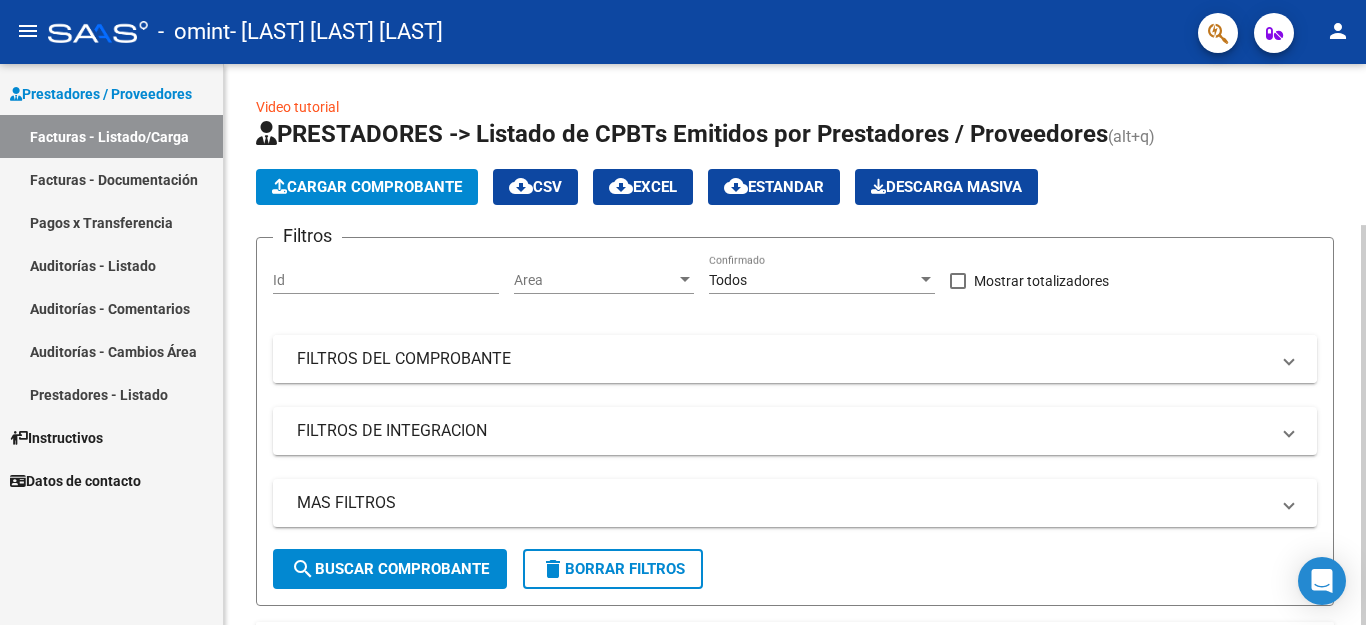 click at bounding box center [1289, 359] 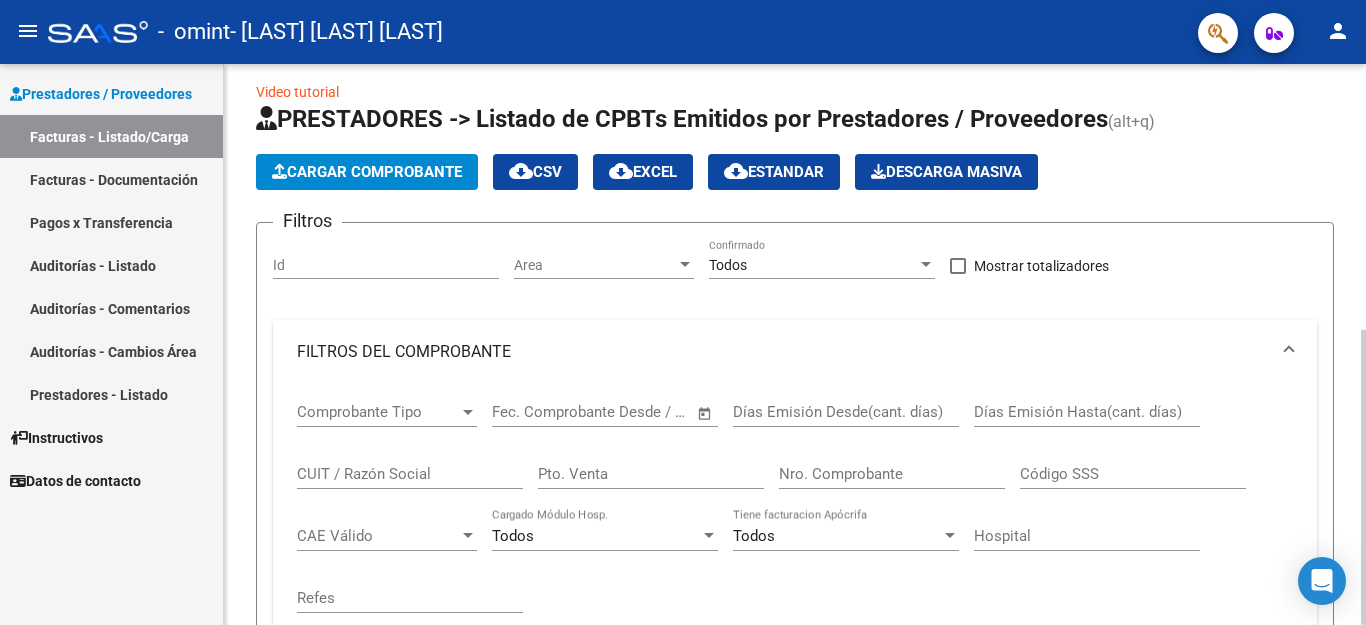 scroll, scrollTop: 0, scrollLeft: 0, axis: both 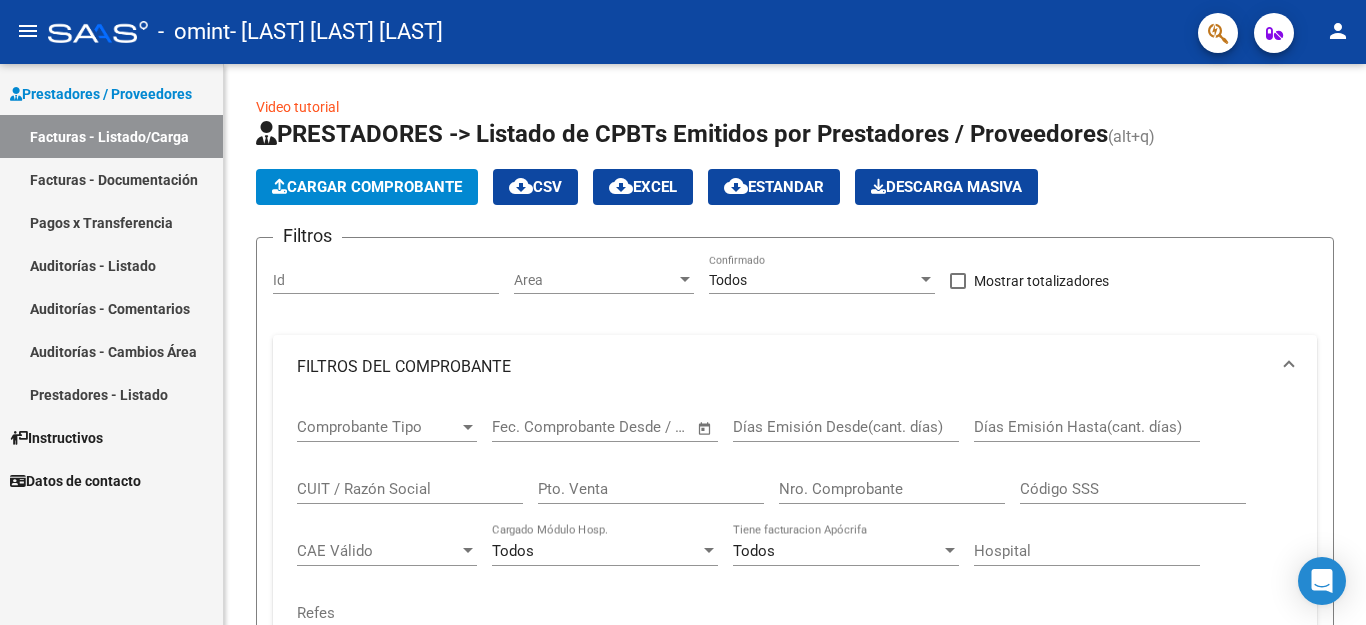 click on "Facturas - Documentación" at bounding box center [111, 179] 